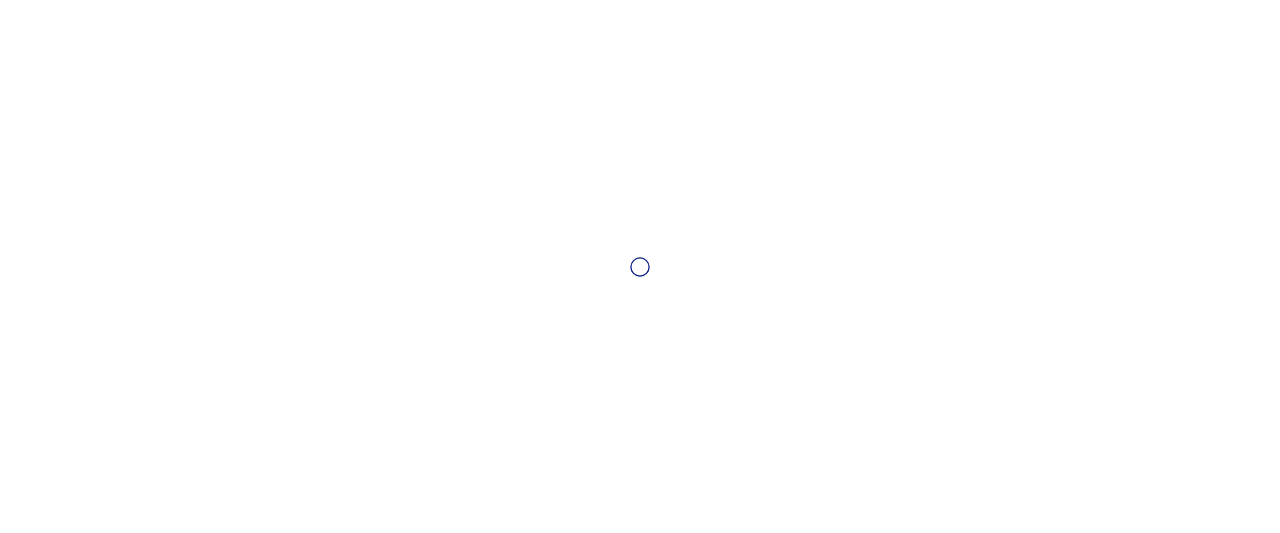 scroll, scrollTop: 0, scrollLeft: 0, axis: both 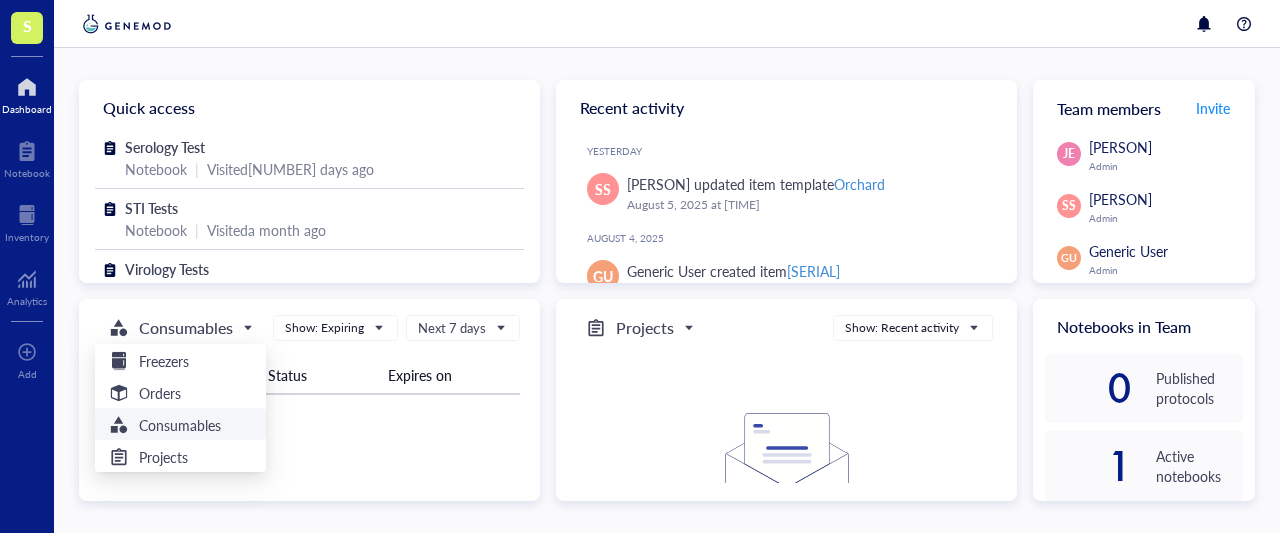 click at bounding box center (181, 328) 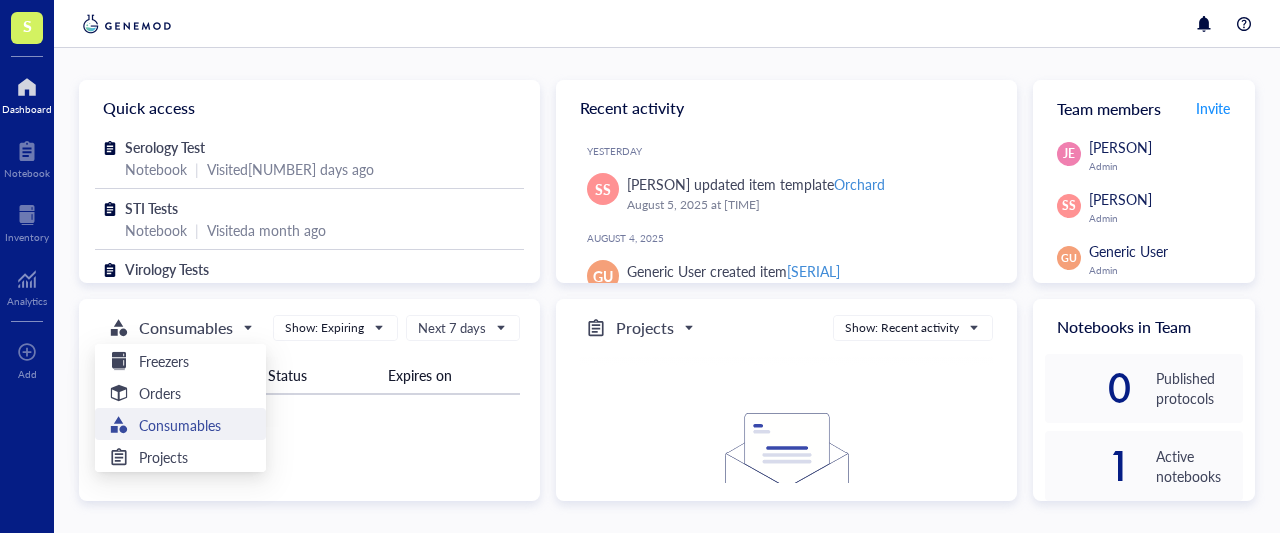 click on "Consumables" at bounding box center (180, 425) 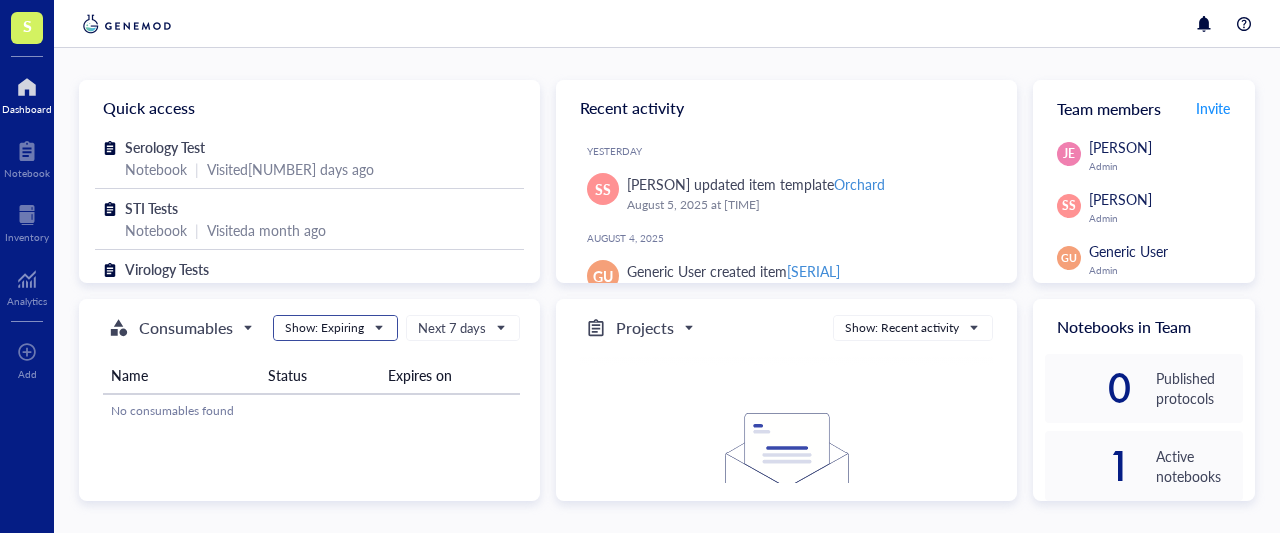 click at bounding box center [335, 328] 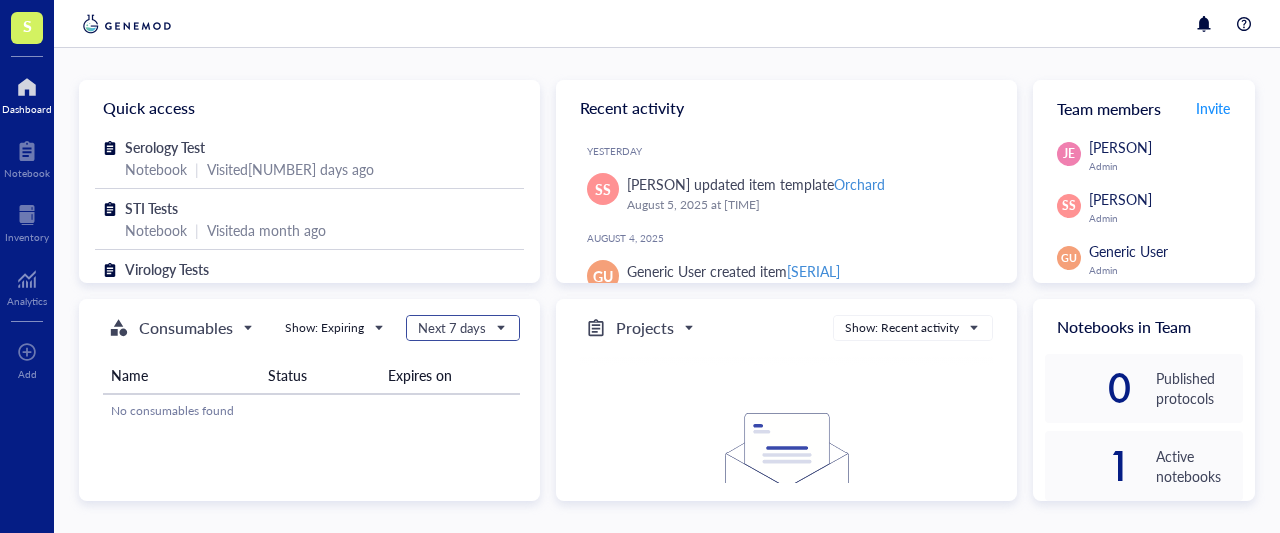 click on "Next 7 days" at bounding box center [461, 328] 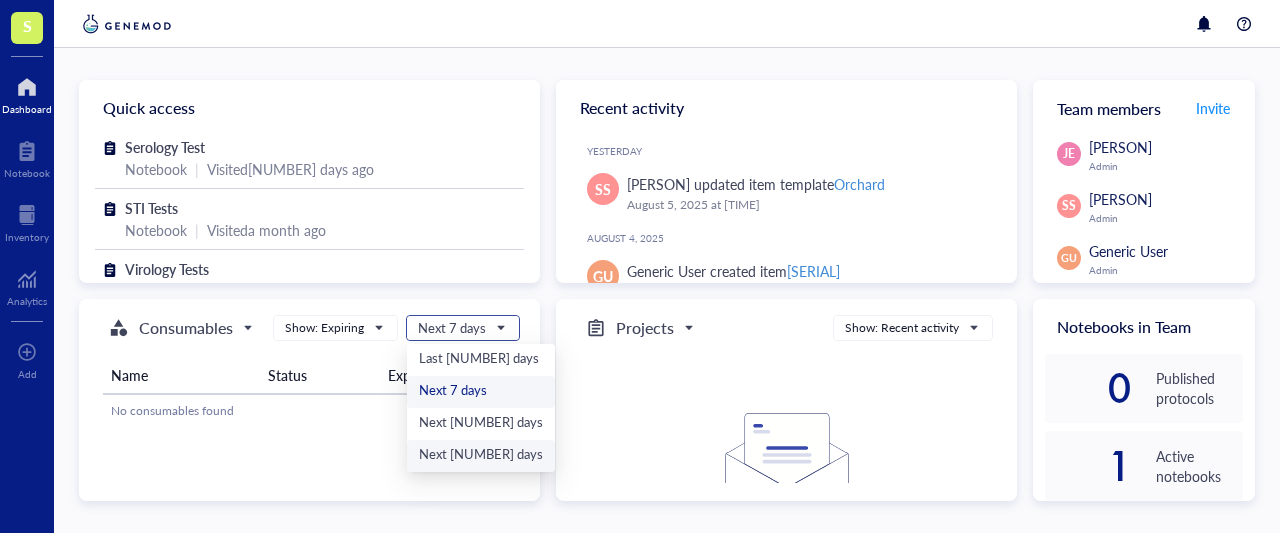 click on "Next 60 days" at bounding box center [481, 456] 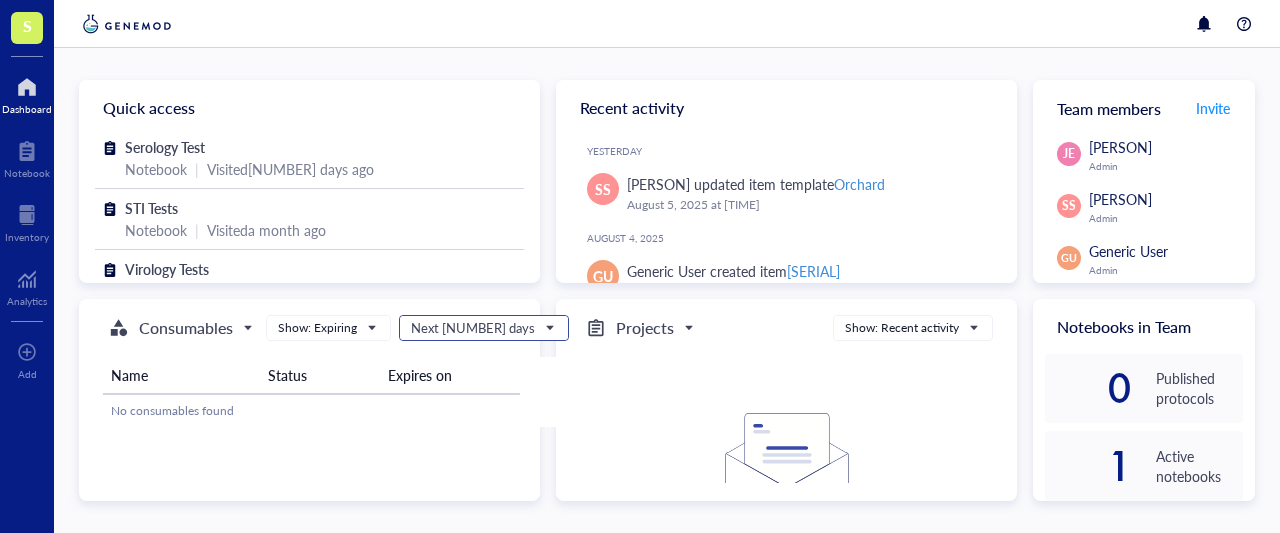 click on "Next 60 days" at bounding box center [482, 328] 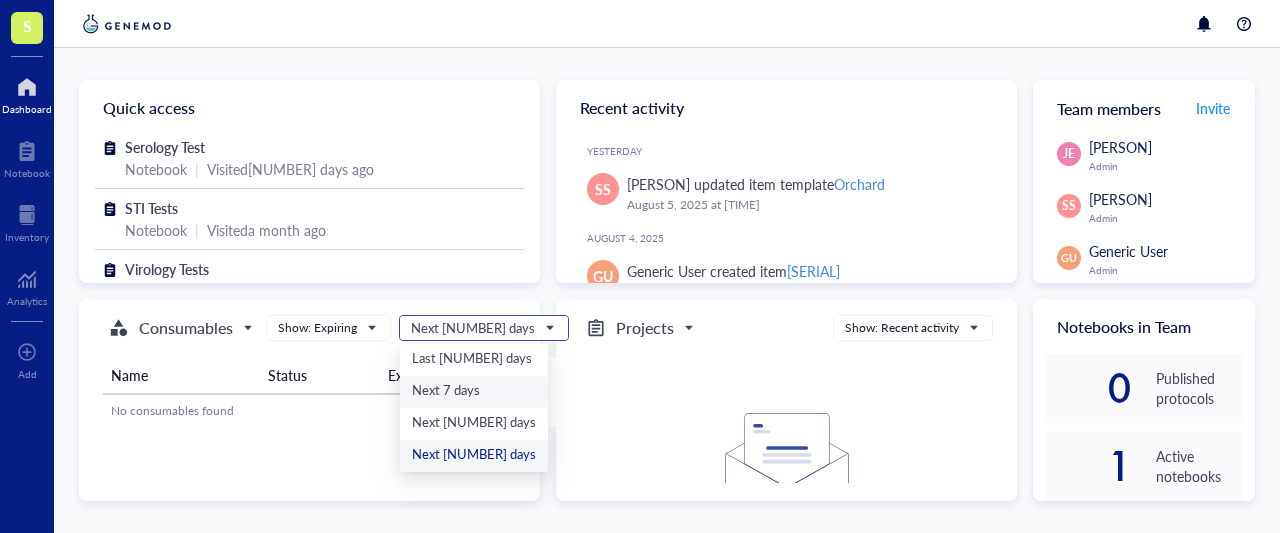 click on "Next 7 days" at bounding box center (474, 392) 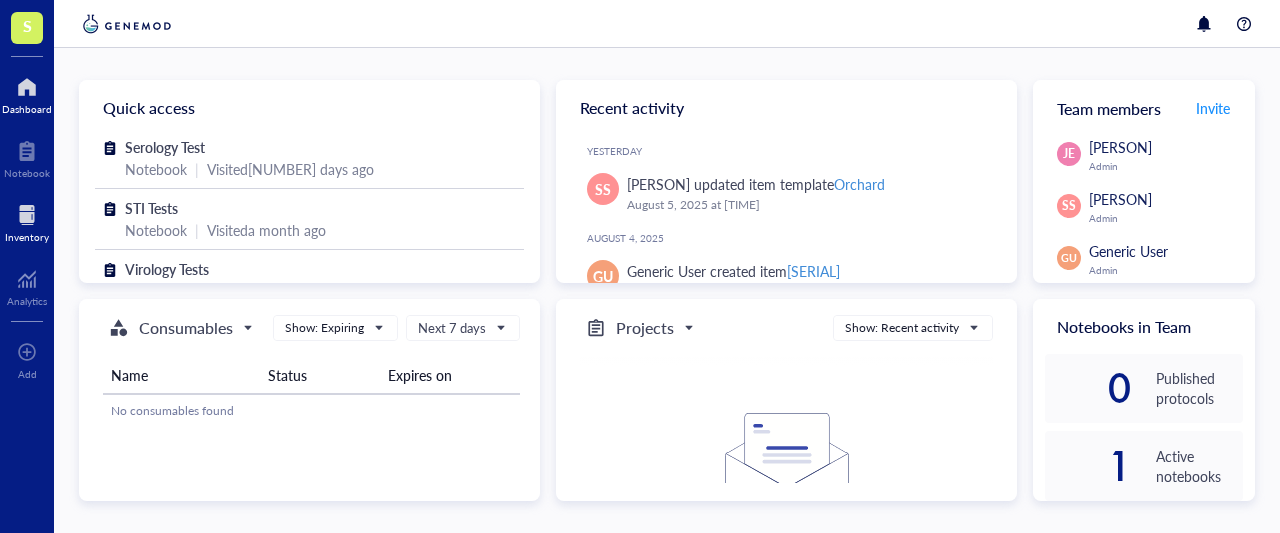 click at bounding box center [27, 215] 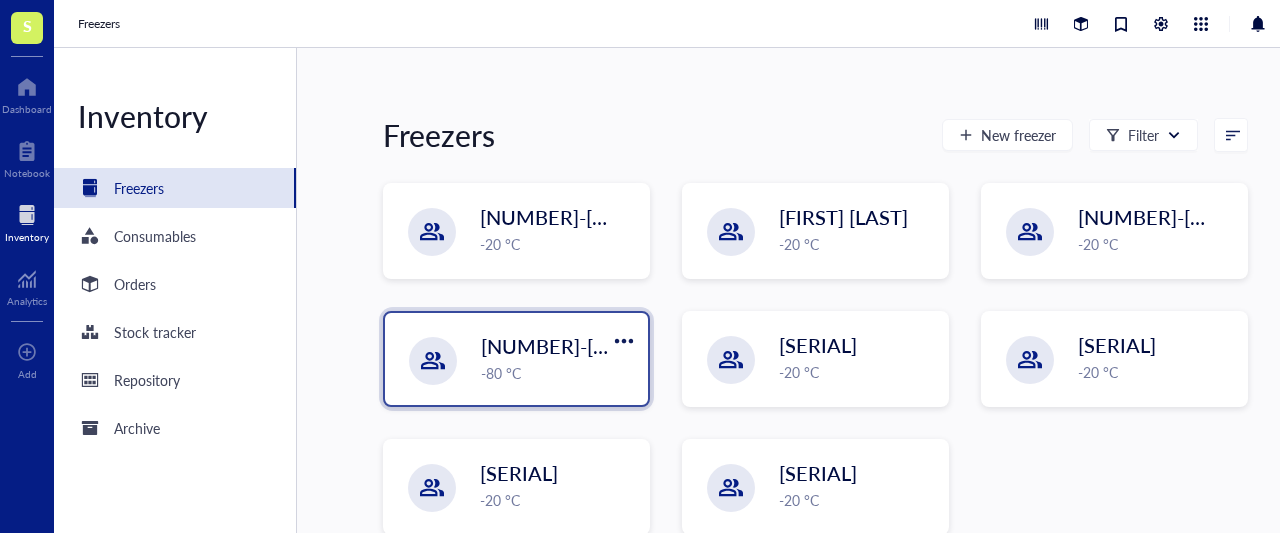 scroll, scrollTop: 200, scrollLeft: 0, axis: vertical 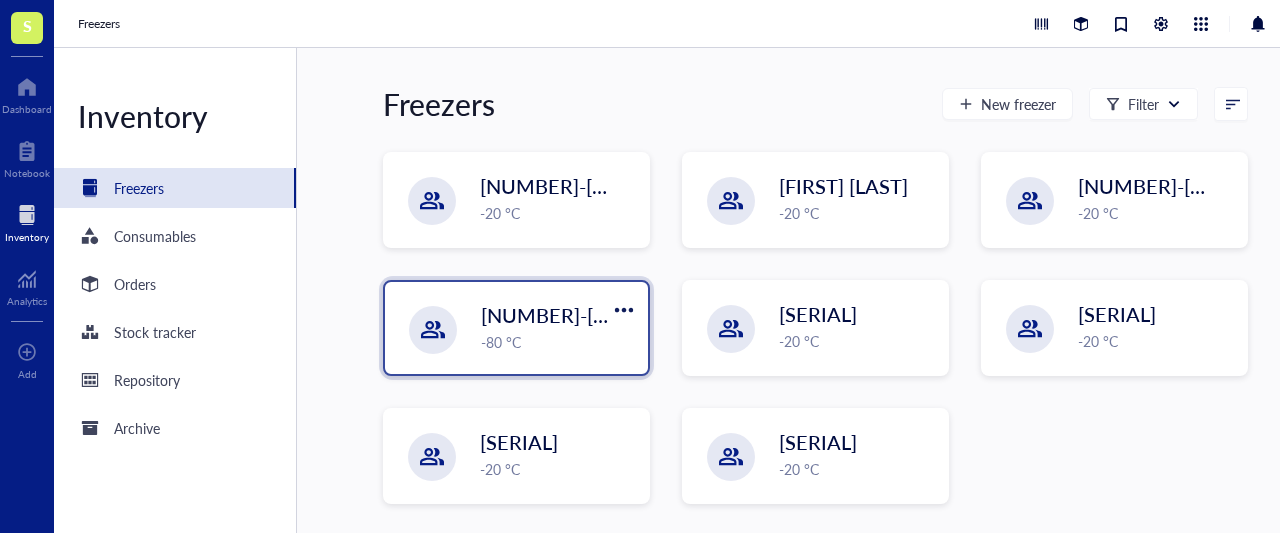 click on "-80 °C" at bounding box center (558, 342) 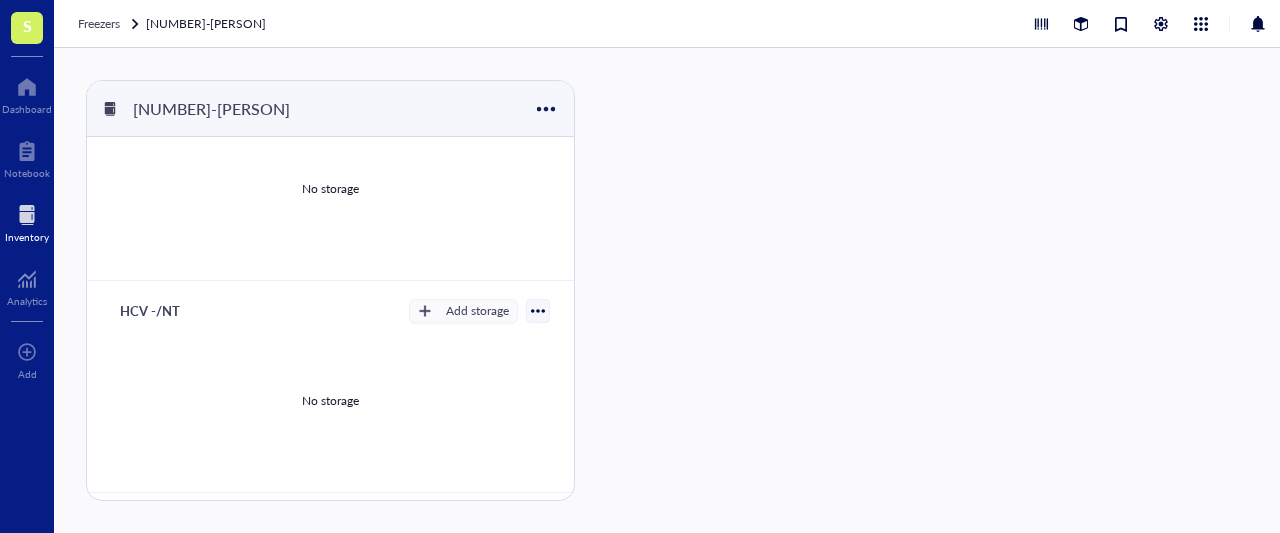 scroll, scrollTop: 0, scrollLeft: 0, axis: both 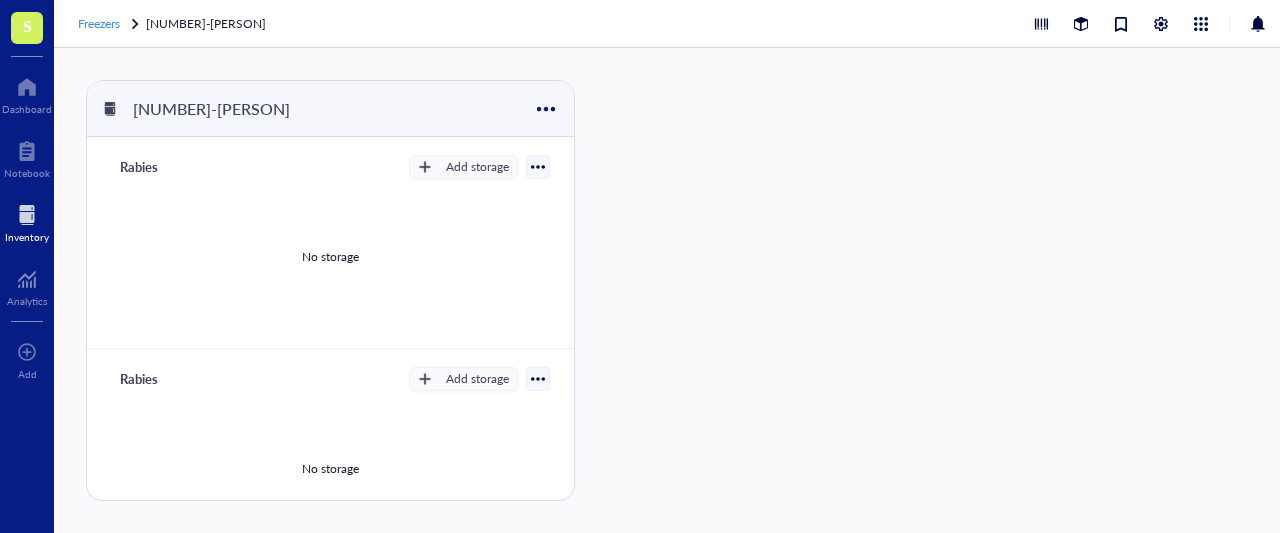 click on "Freezers" at bounding box center [99, 23] 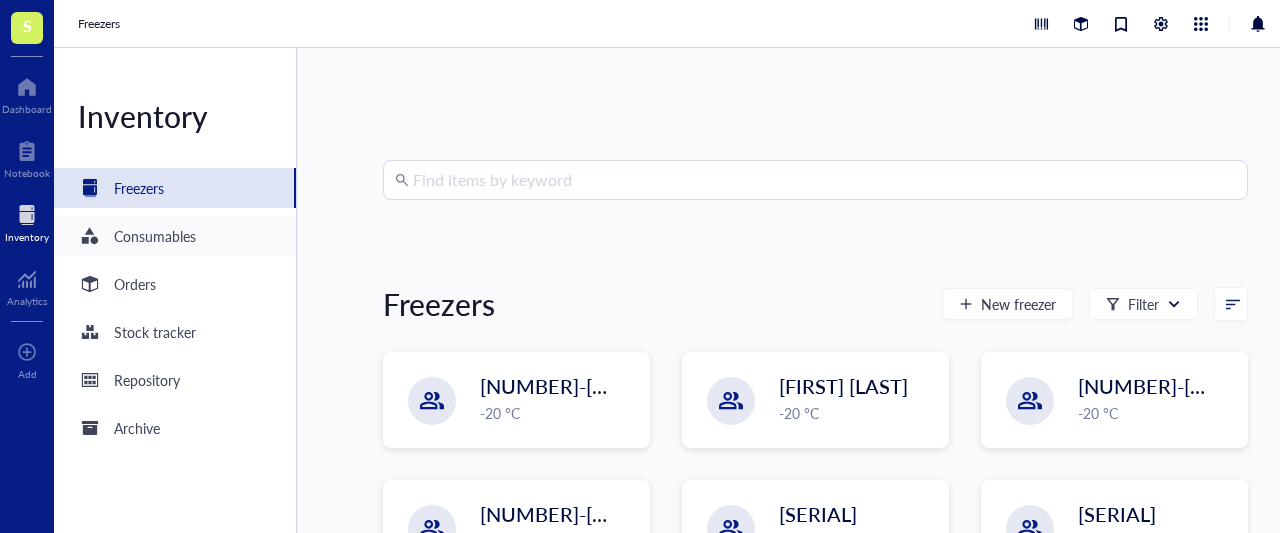 click on "Consumables" at bounding box center [155, 236] 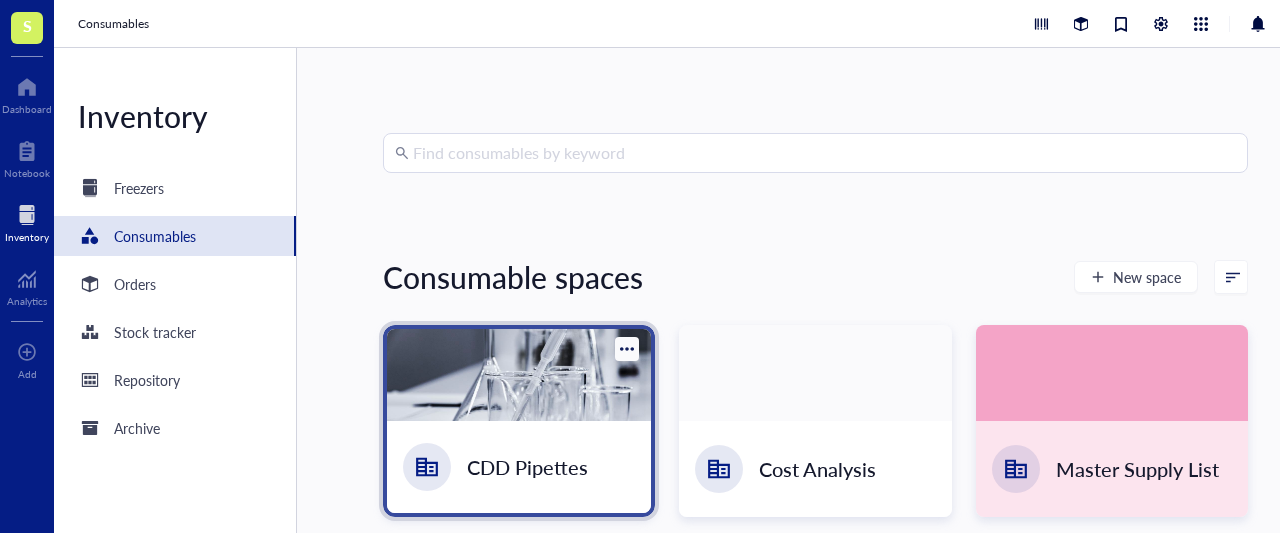 scroll, scrollTop: 42, scrollLeft: 0, axis: vertical 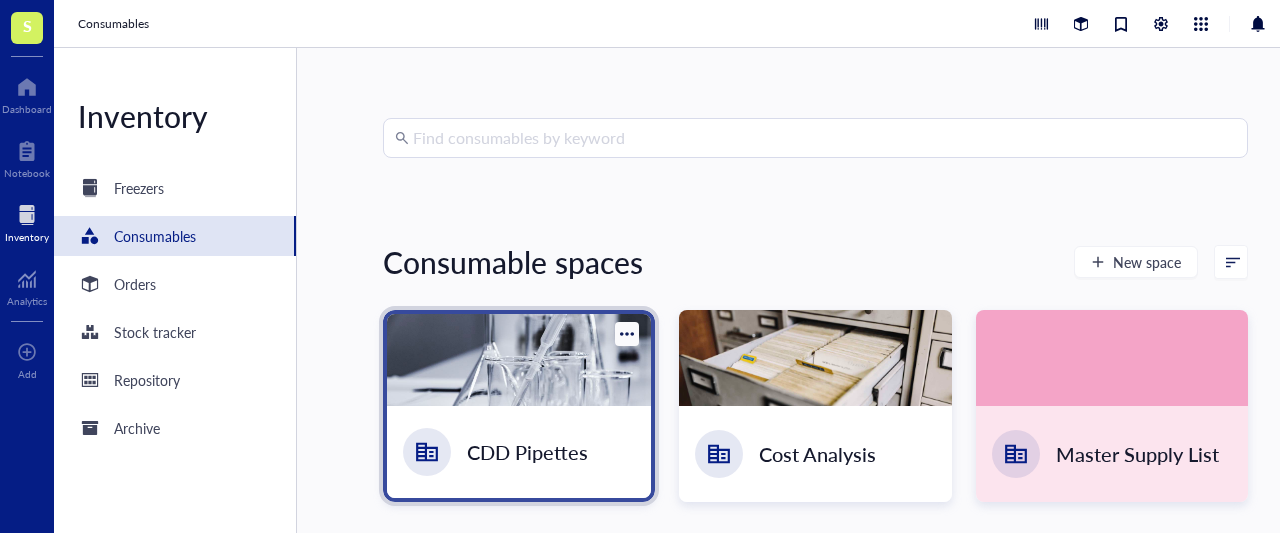 click at bounding box center (519, 360) 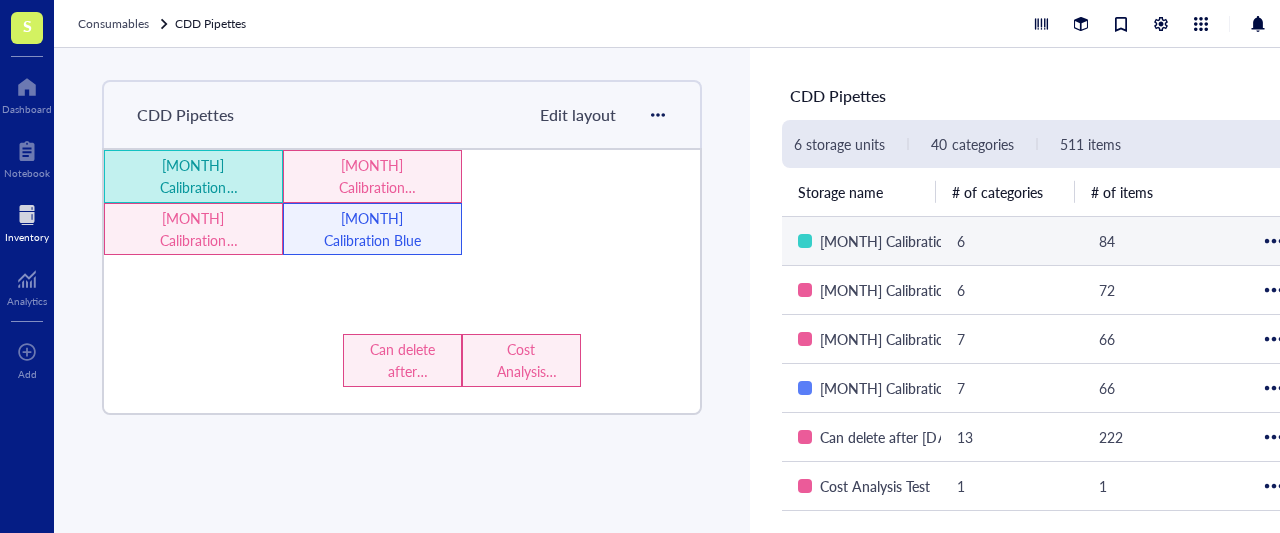 click on "March Calibration Green" at bounding box center (193, 176) 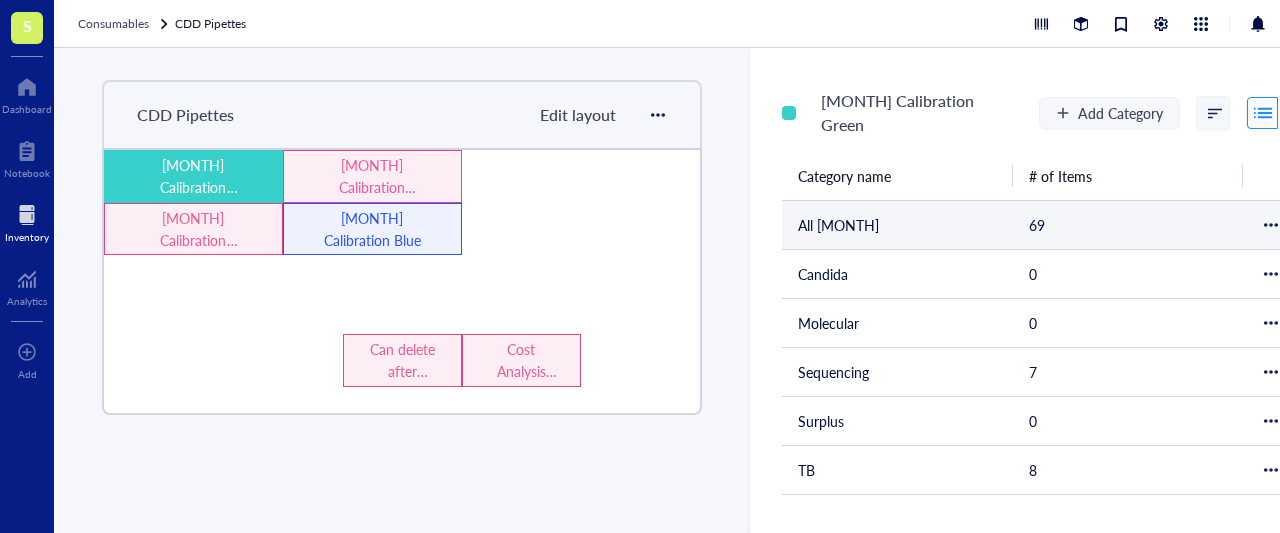 click on "69" at bounding box center (1128, 224) 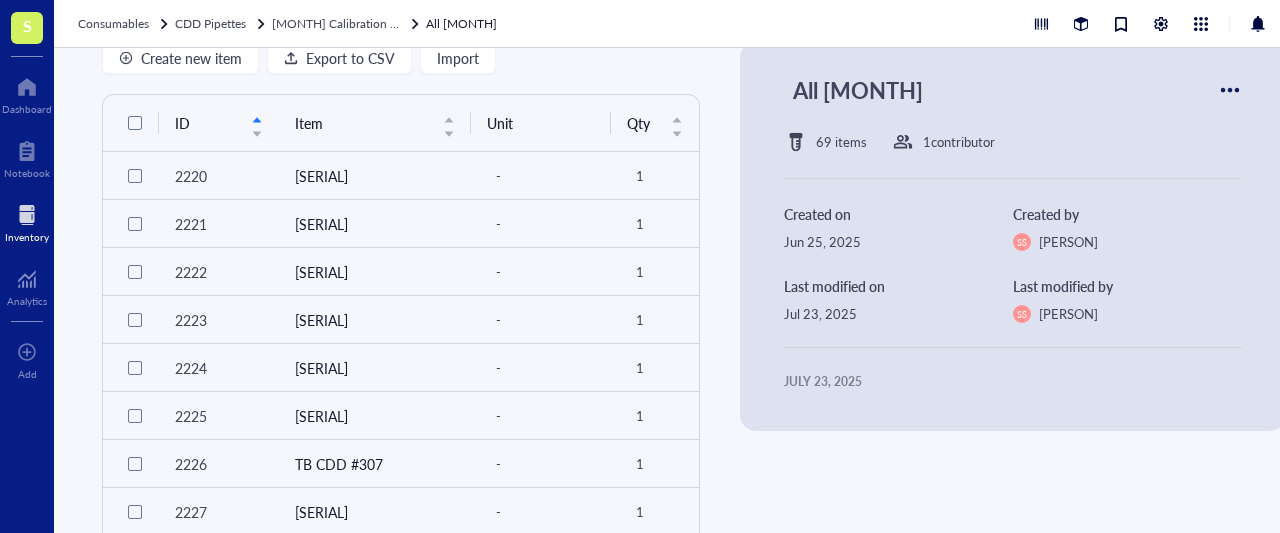 scroll, scrollTop: 0, scrollLeft: 0, axis: both 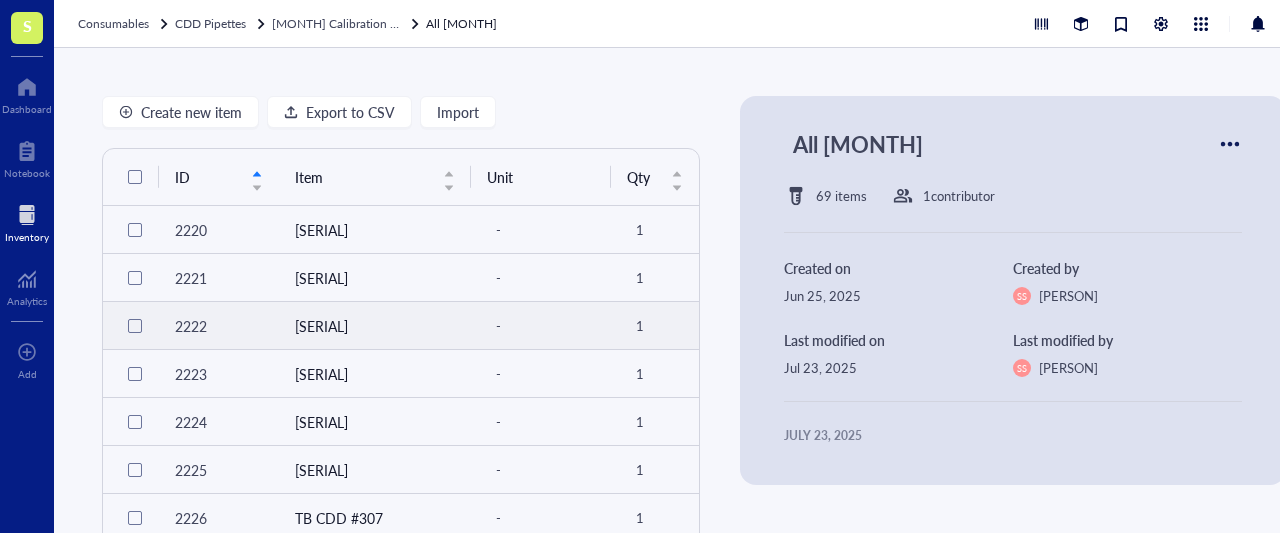 click on "TB CDD #296" at bounding box center [375, 326] 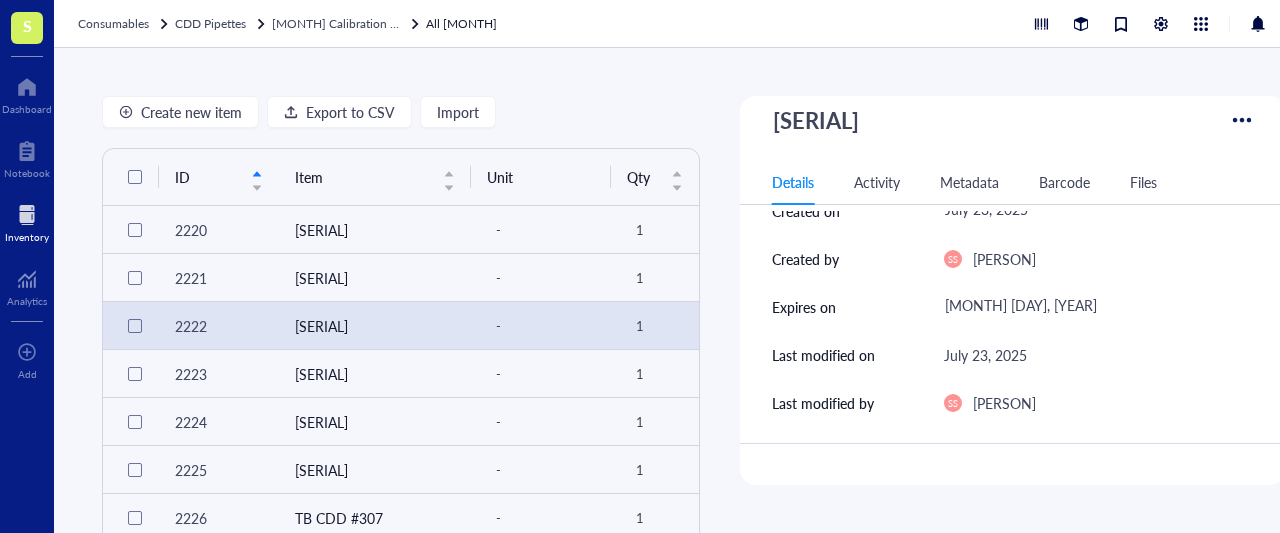 scroll, scrollTop: 200, scrollLeft: 0, axis: vertical 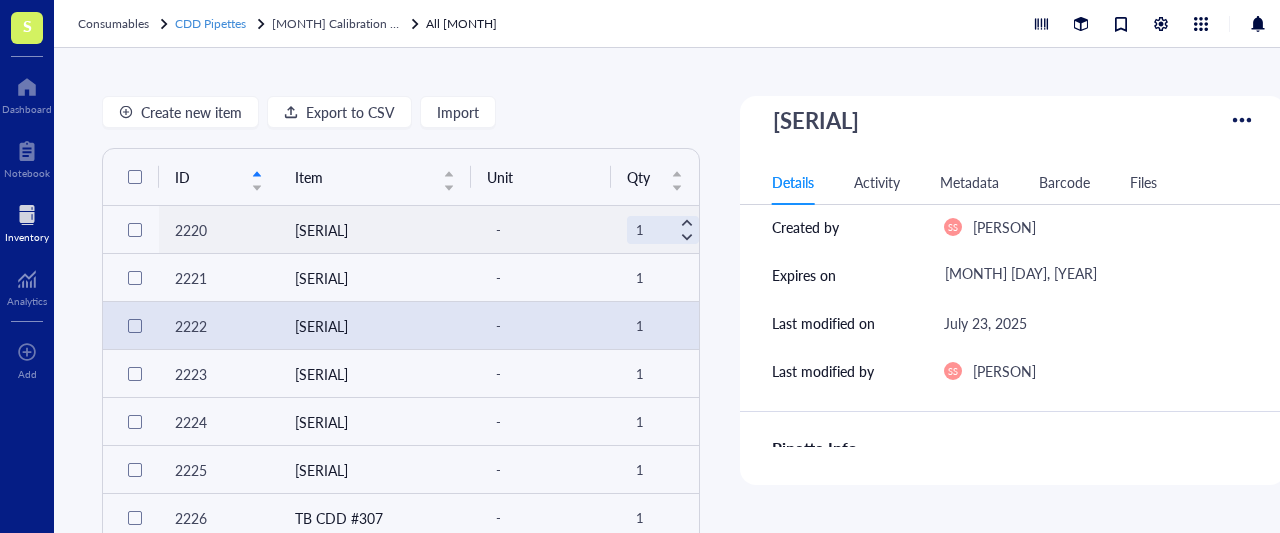 click on "CDD Pipettes" at bounding box center [210, 23] 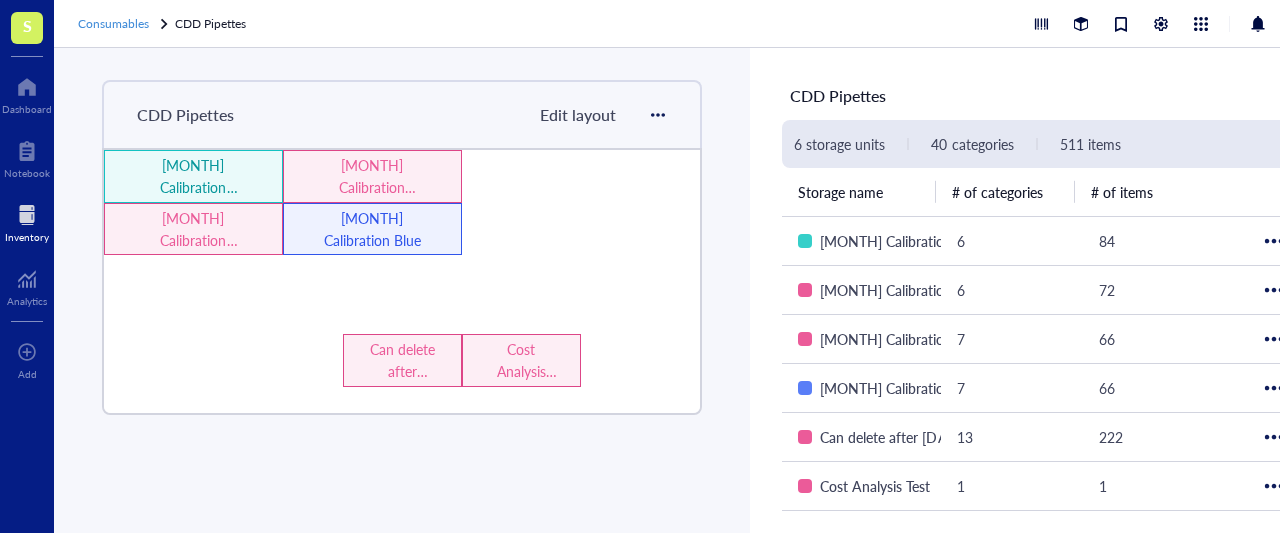 click on "Consumables" at bounding box center (113, 23) 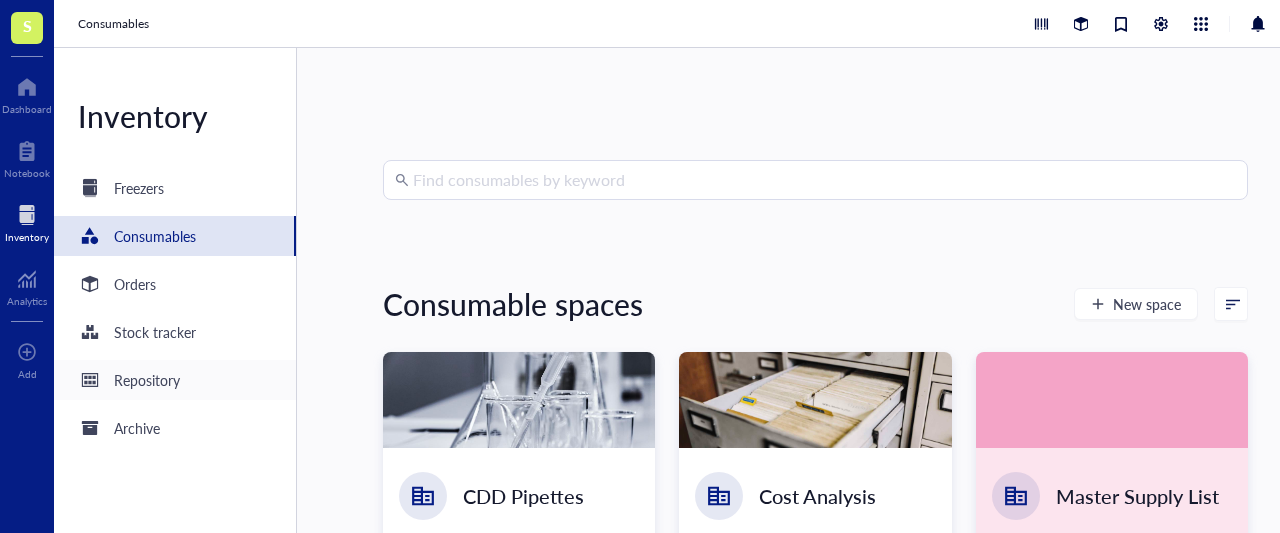 click on "Repository" at bounding box center (175, 380) 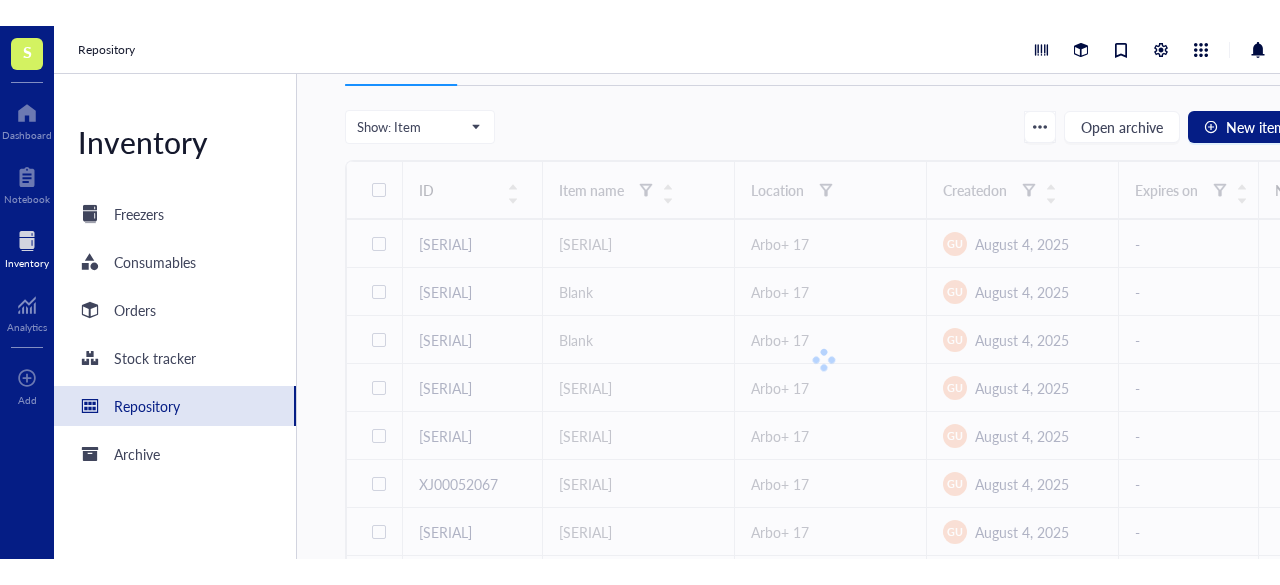 scroll, scrollTop: 0, scrollLeft: 0, axis: both 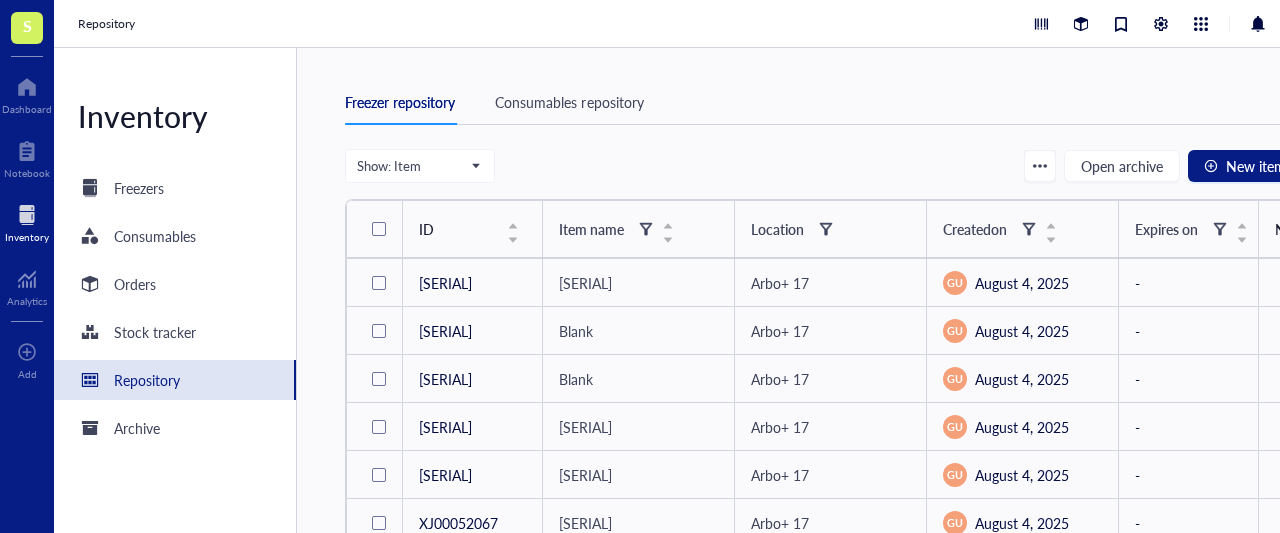 click at bounding box center [379, 229] 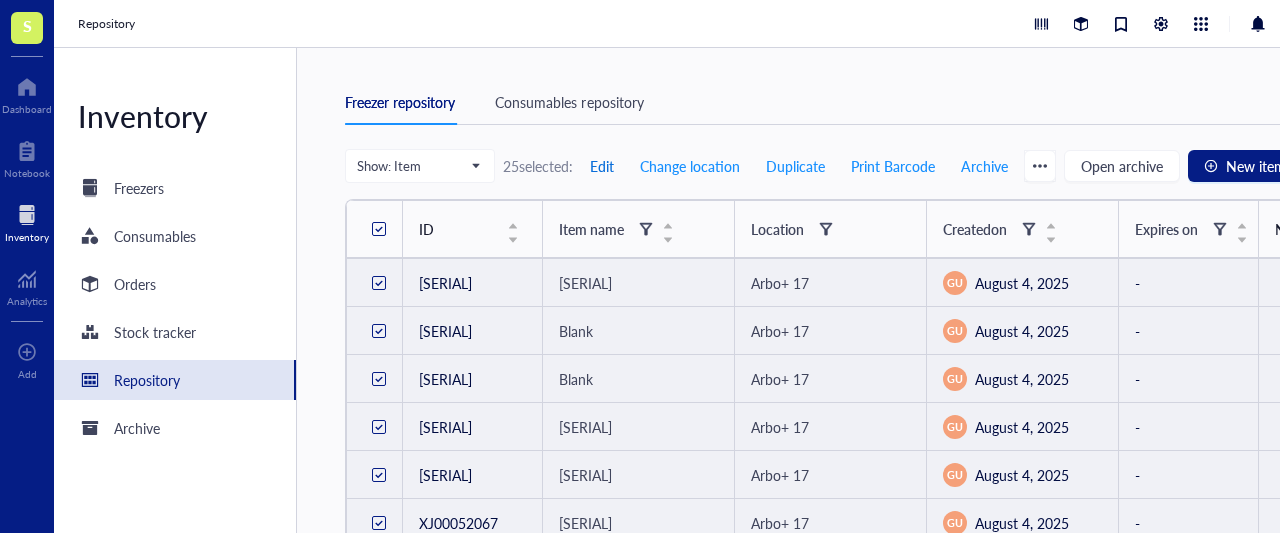click on "Edit" at bounding box center [602, 166] 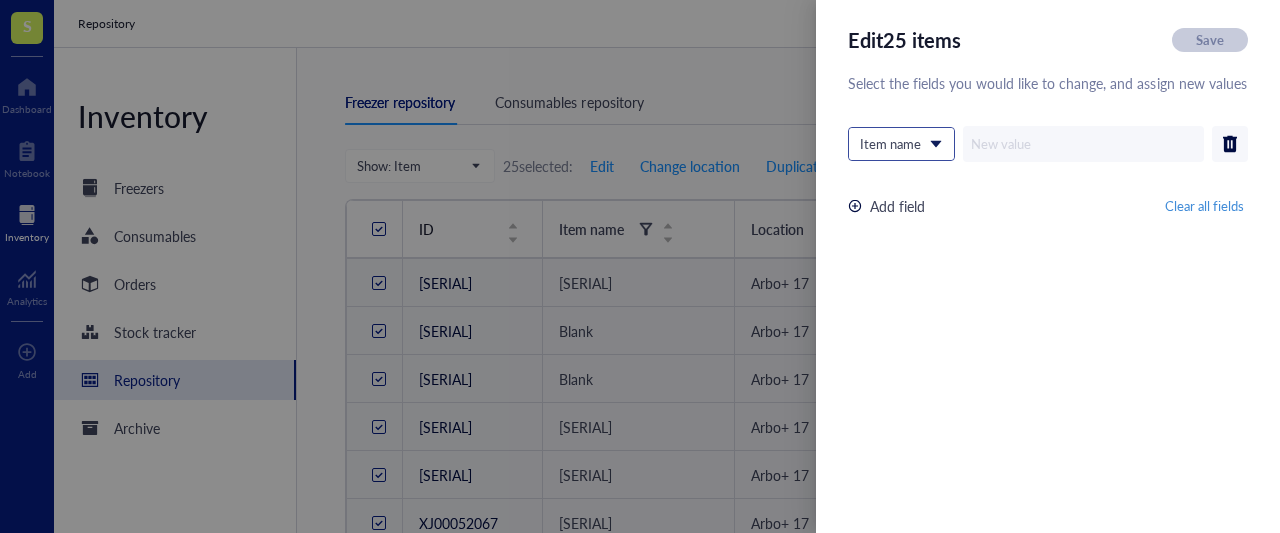 click on "Item name" at bounding box center (901, 144) 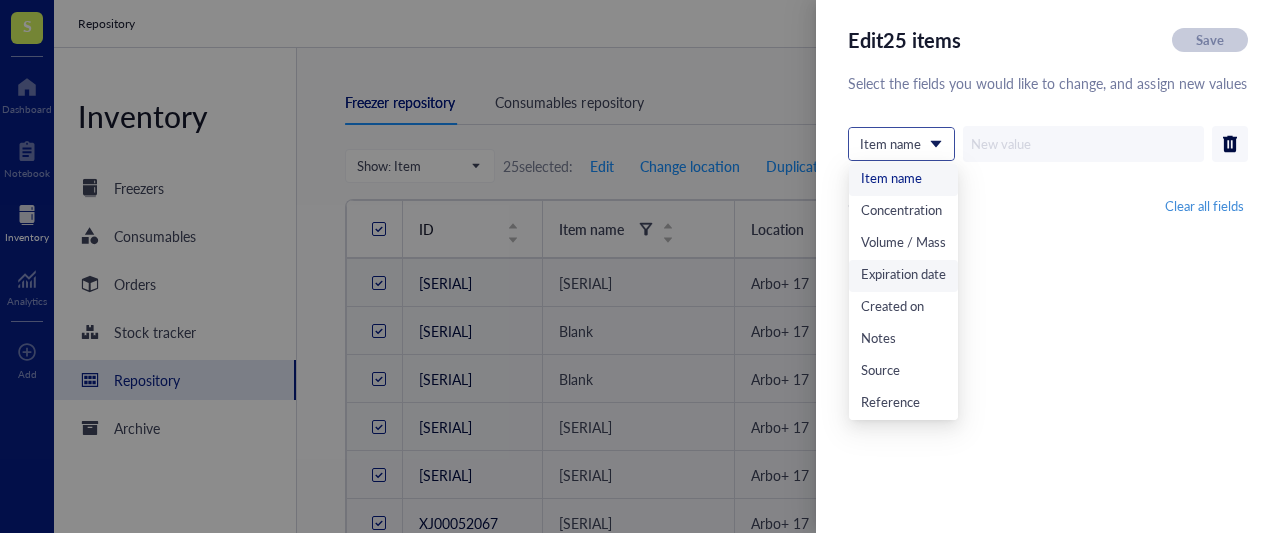 click on "Expiration date" at bounding box center [903, 276] 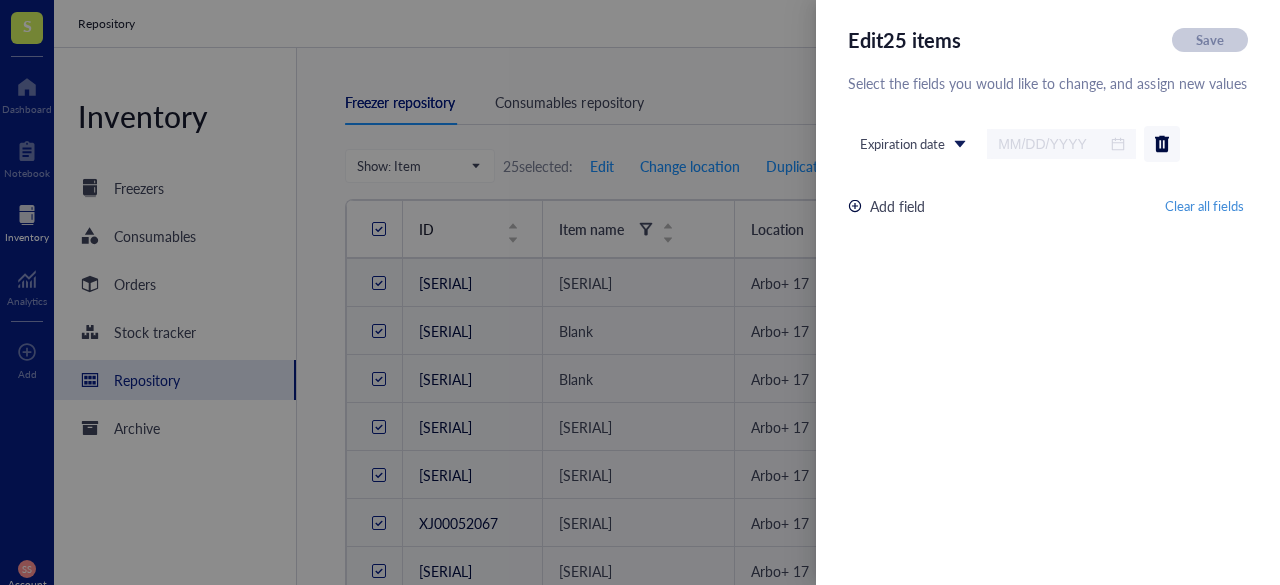 click at bounding box center [640, 292] 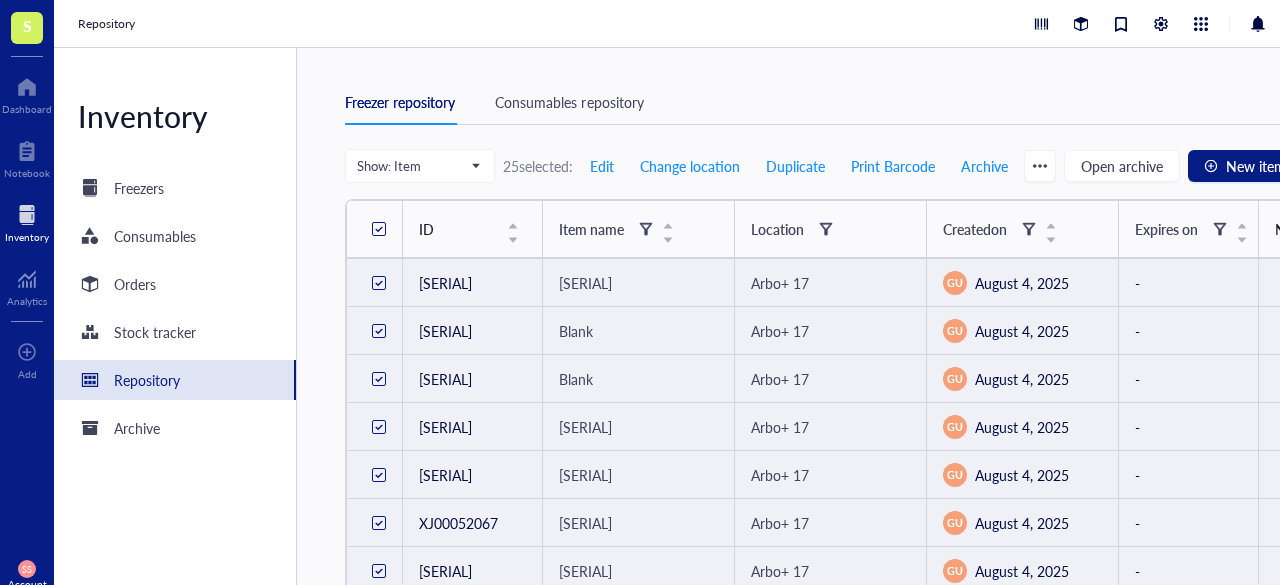 click at bounding box center (379, 229) 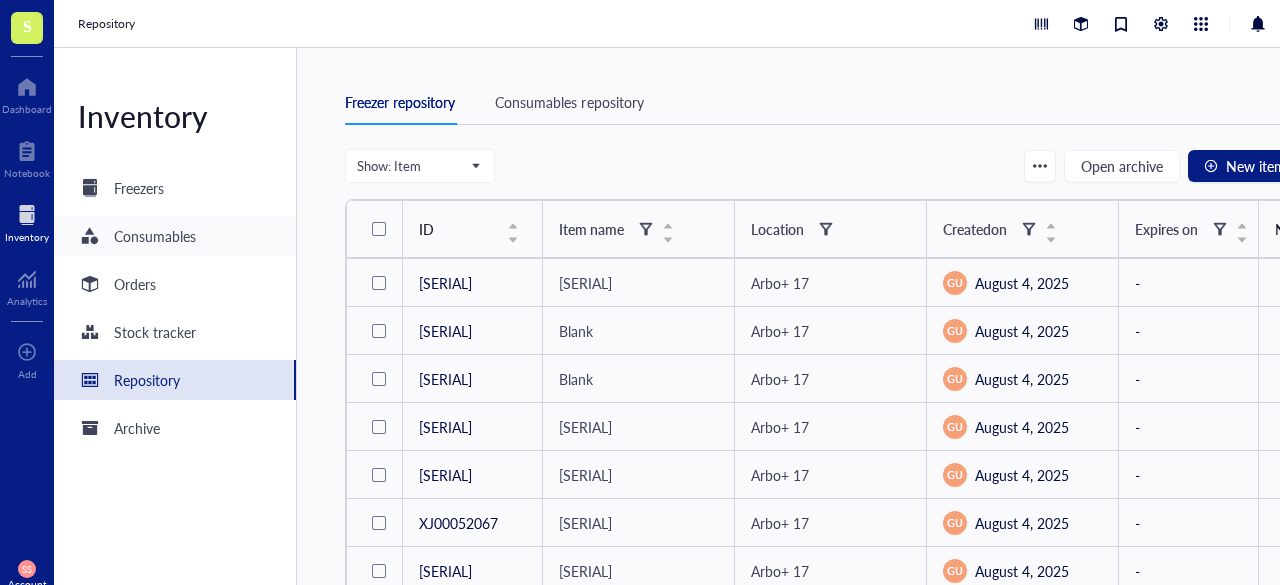 click on "Consumables" at bounding box center [155, 236] 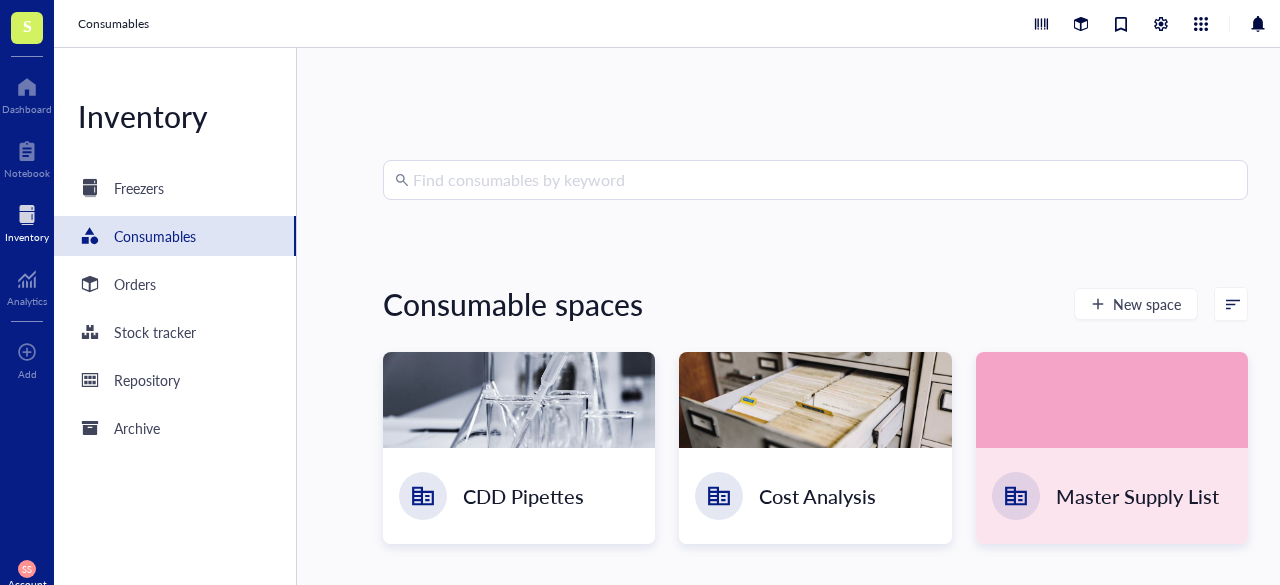 click on "S" at bounding box center (27, 28) 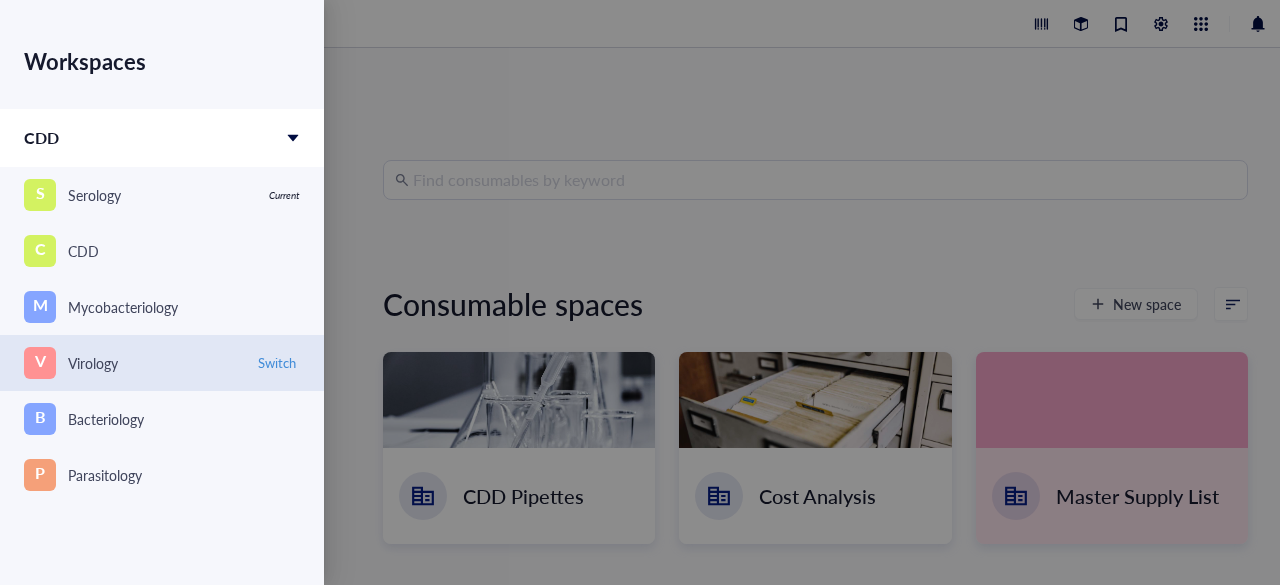 click on "V Virology" at bounding box center (133, 363) 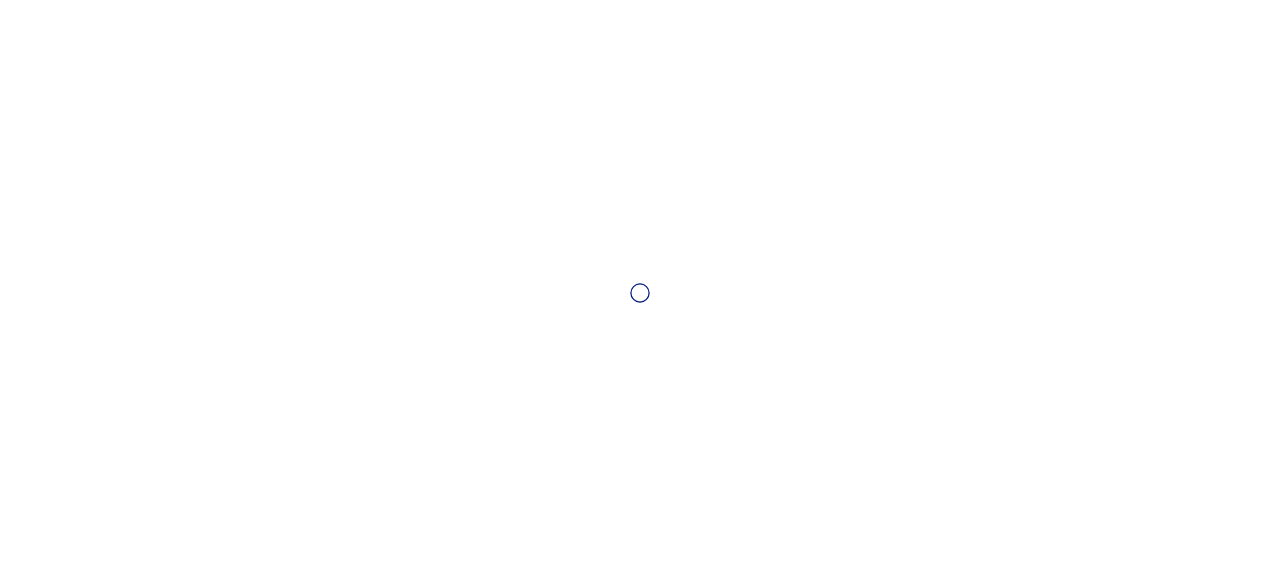 scroll, scrollTop: 0, scrollLeft: 0, axis: both 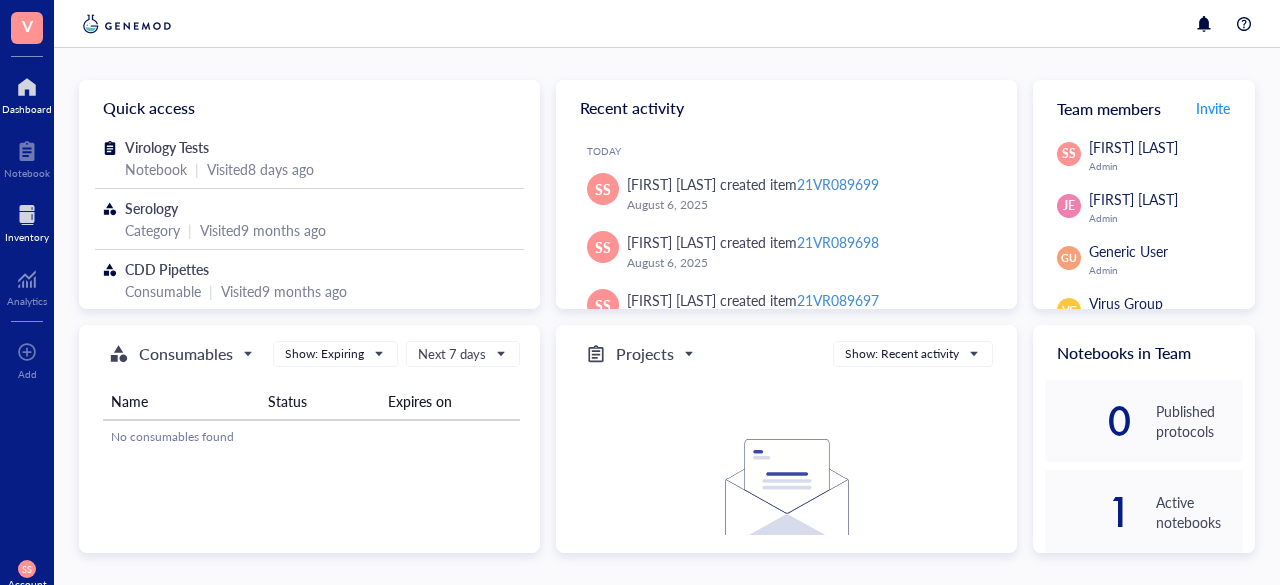 click at bounding box center [27, 215] 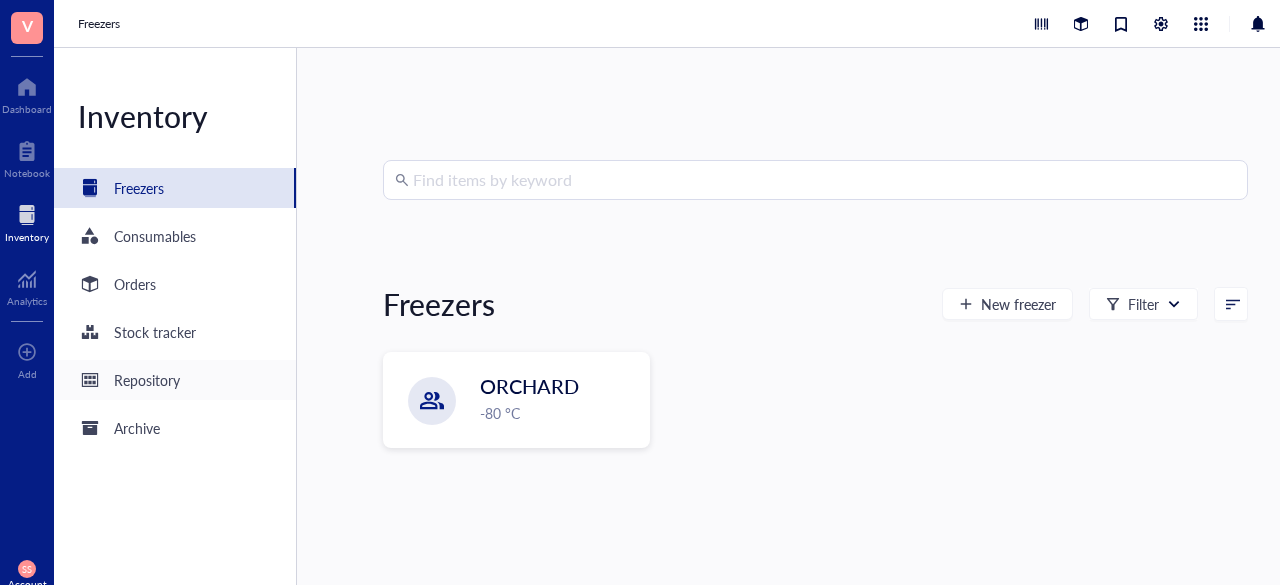 click on "Repository" at bounding box center [147, 380] 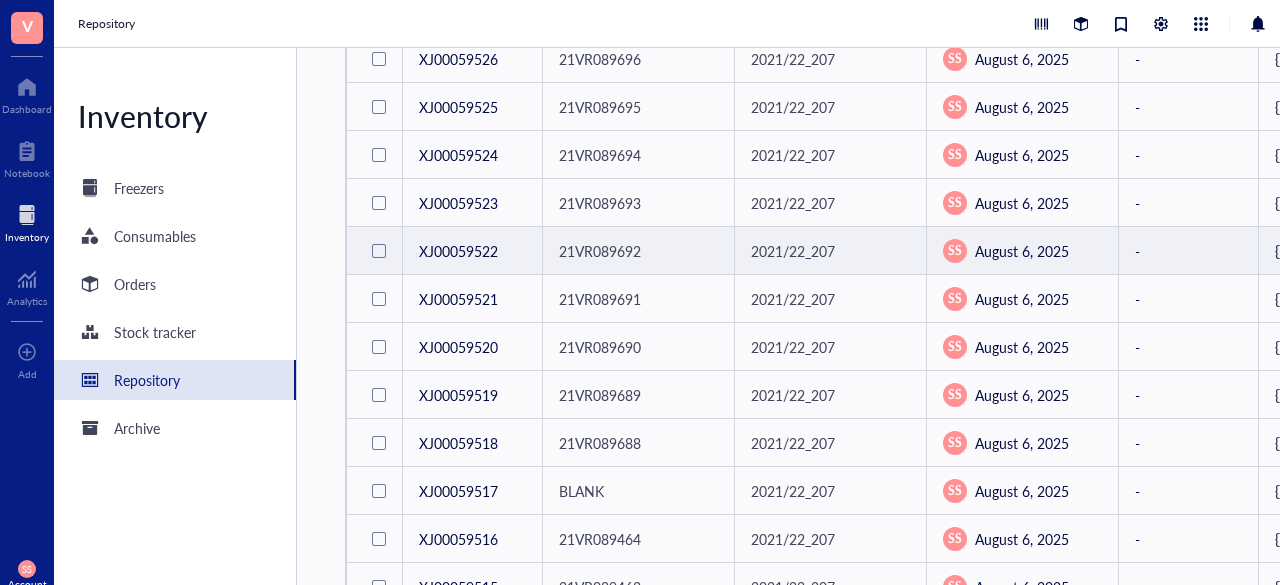 scroll, scrollTop: 0, scrollLeft: 0, axis: both 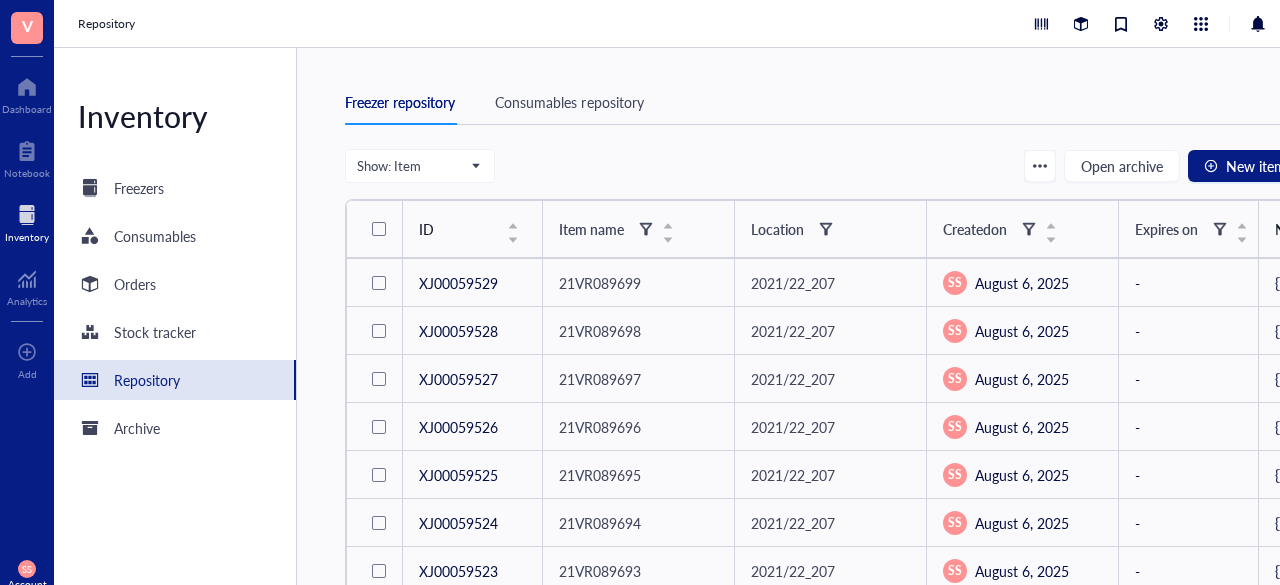 click on "V" at bounding box center [27, 28] 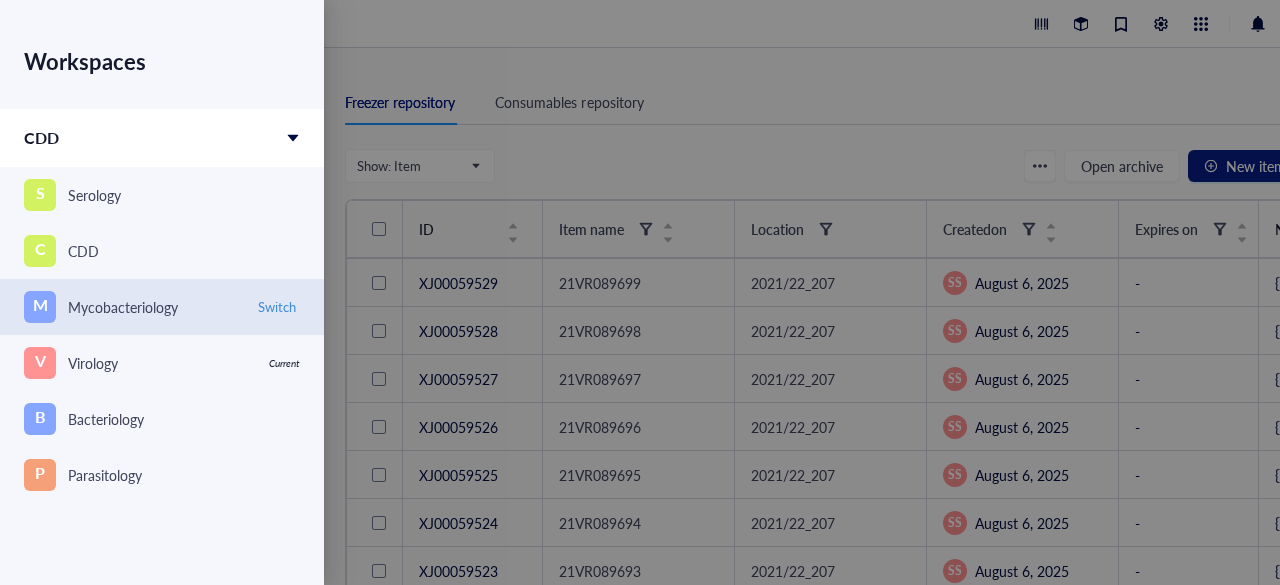 click on "Mycobacteriology" at bounding box center [123, 307] 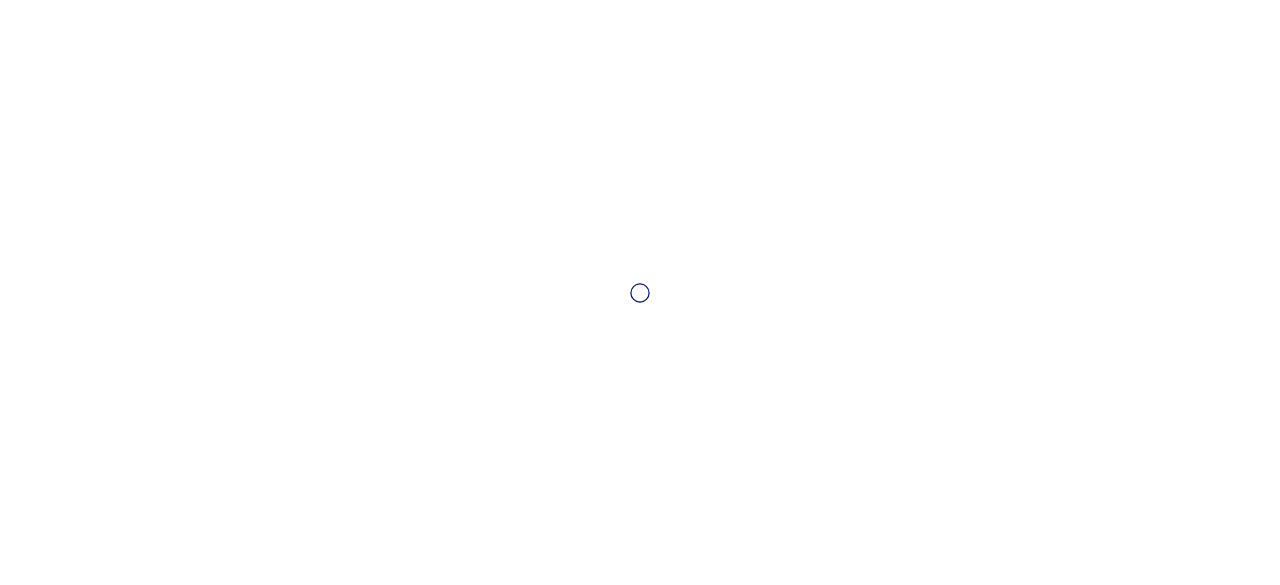 scroll, scrollTop: 0, scrollLeft: 0, axis: both 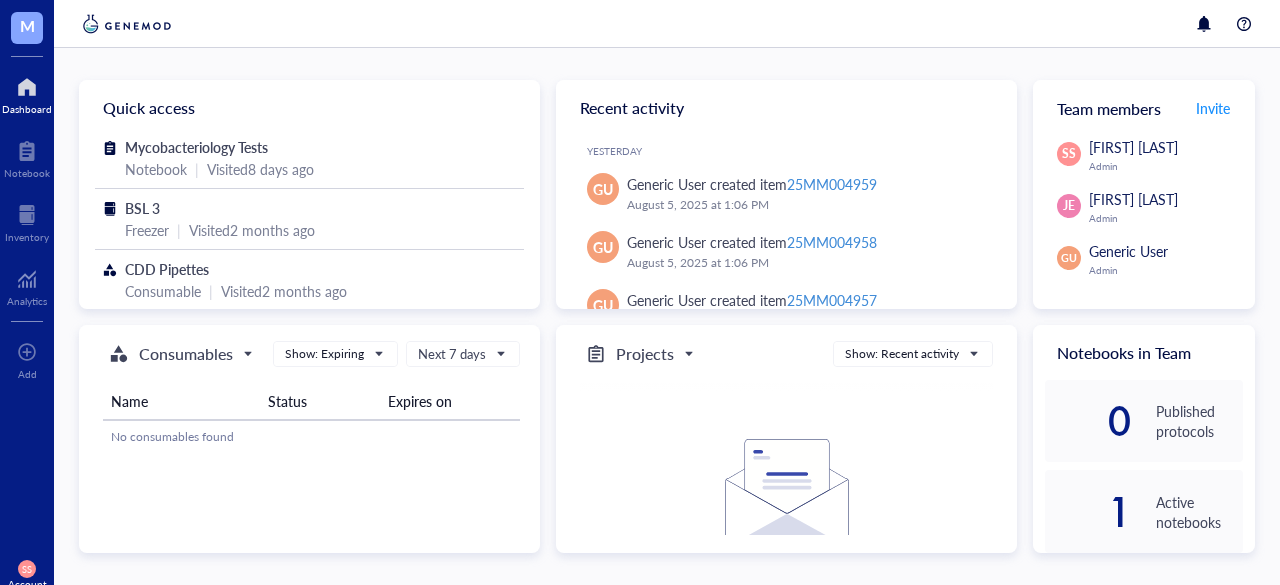 click on "M" at bounding box center [27, 28] 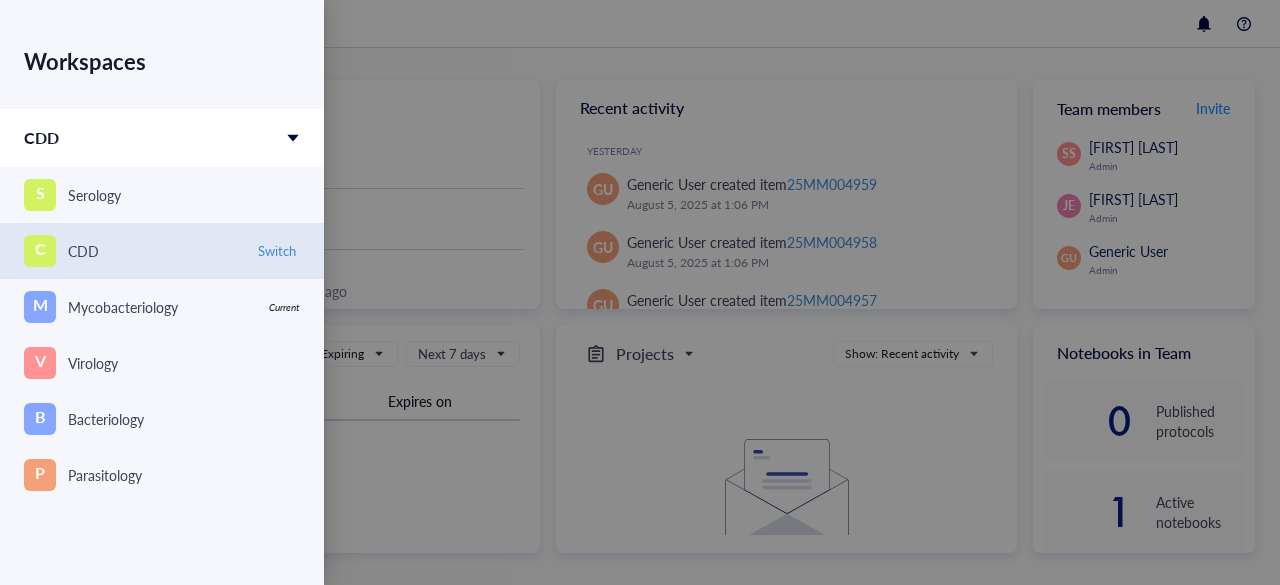 click on "C CDD Switch" at bounding box center (162, 251) 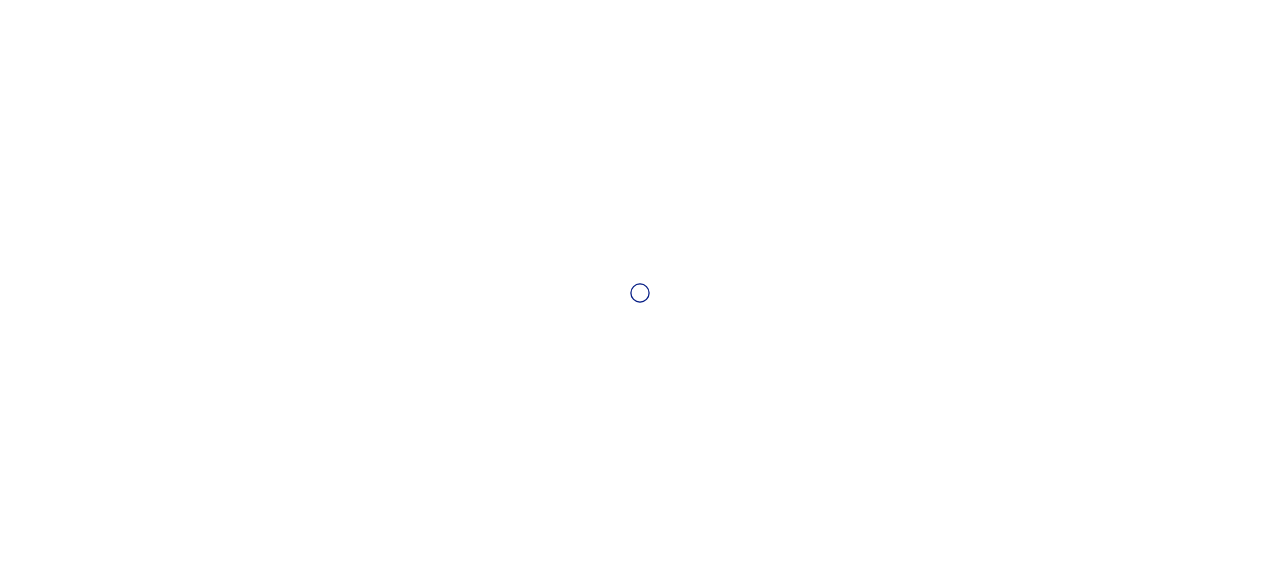 scroll, scrollTop: 0, scrollLeft: 0, axis: both 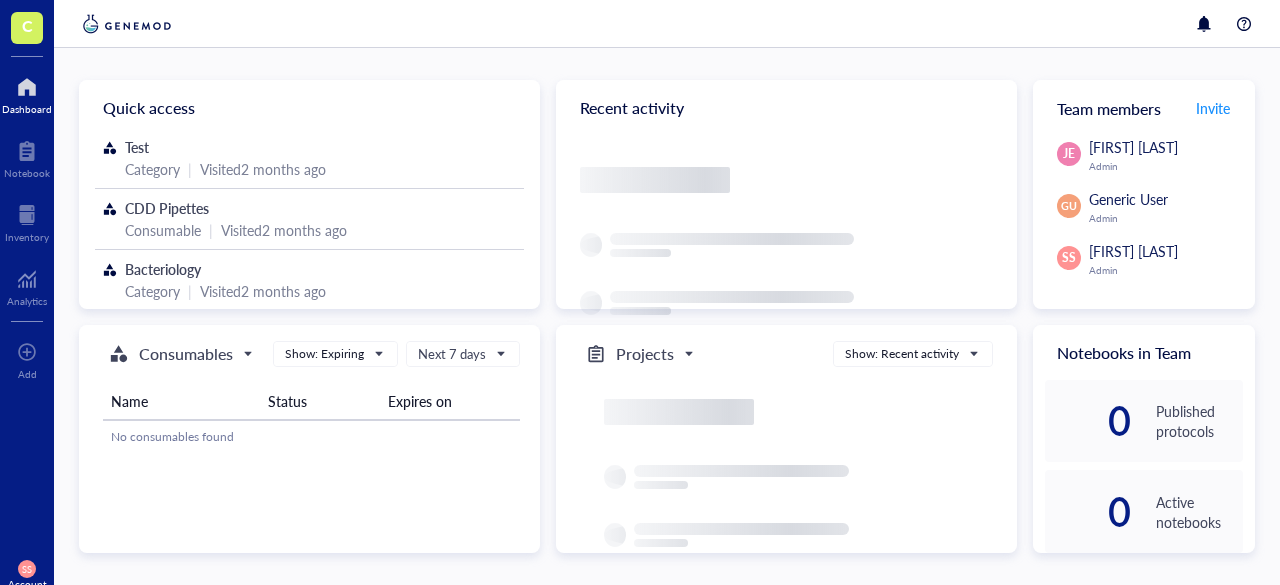 click on "C" at bounding box center (27, 28) 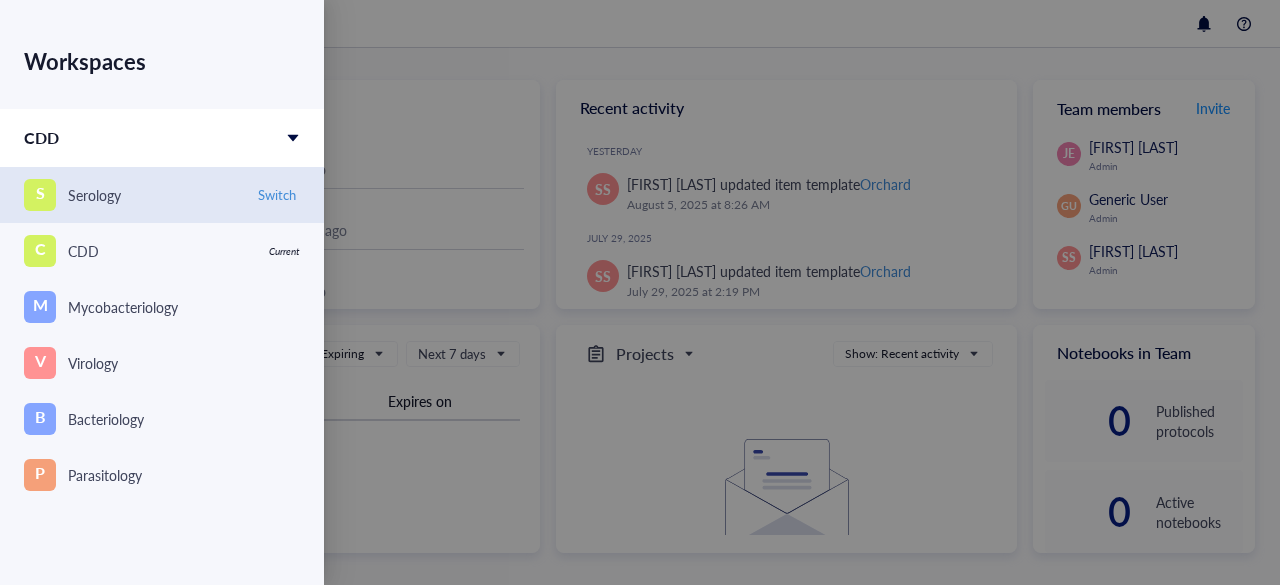 click on "S Serology Switch" at bounding box center [162, 195] 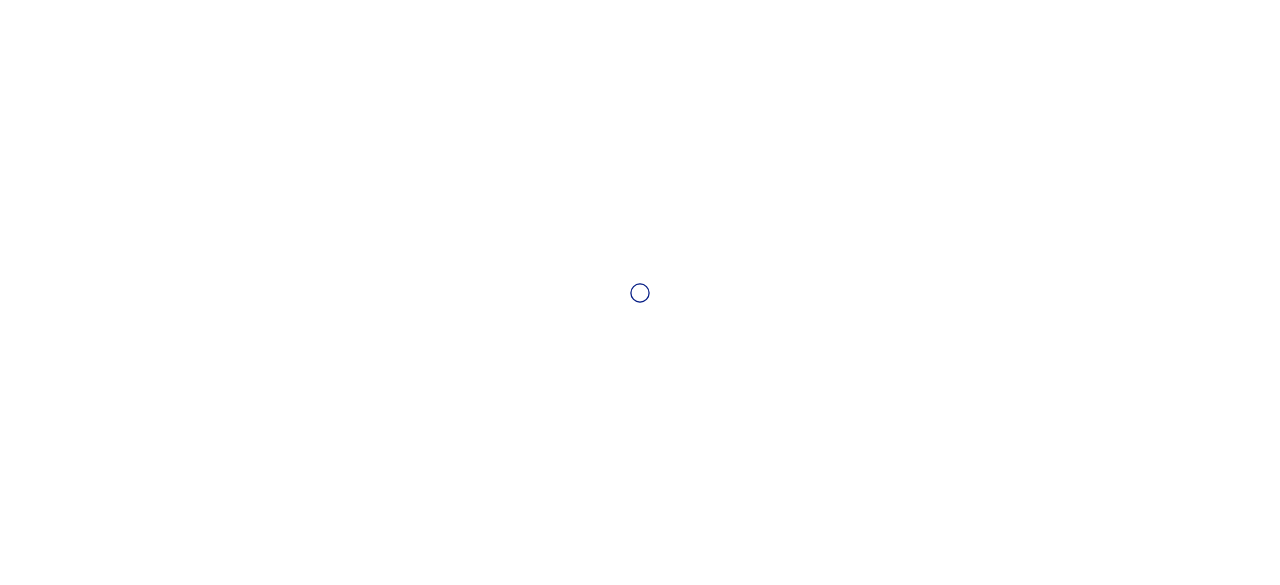 scroll, scrollTop: 0, scrollLeft: 0, axis: both 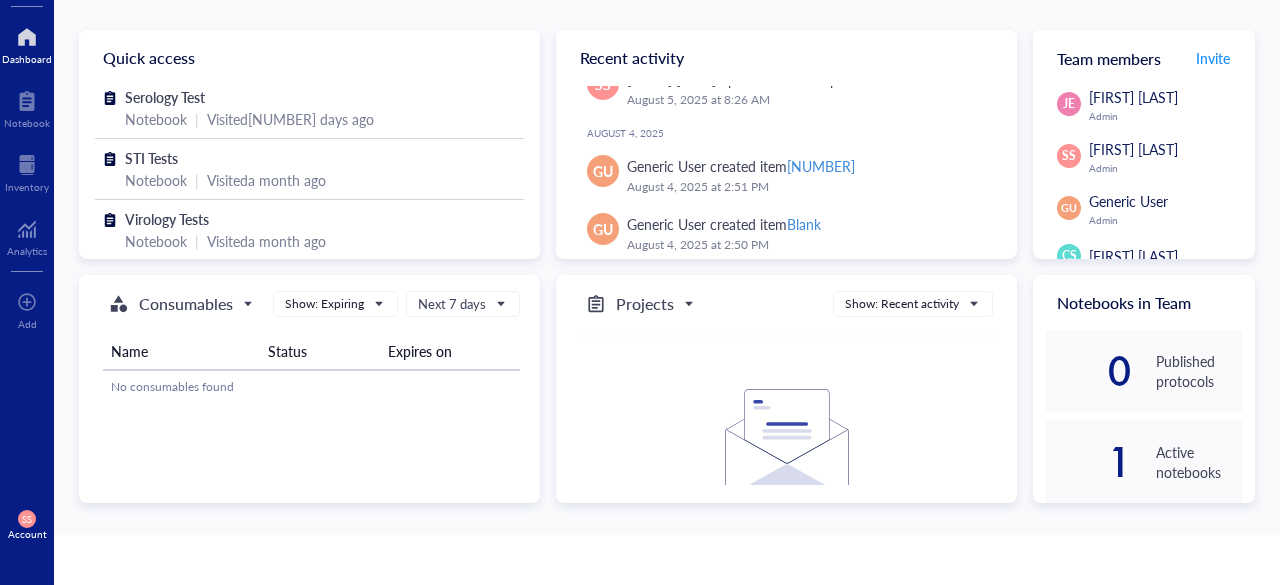 click on "Account" at bounding box center (27, 534) 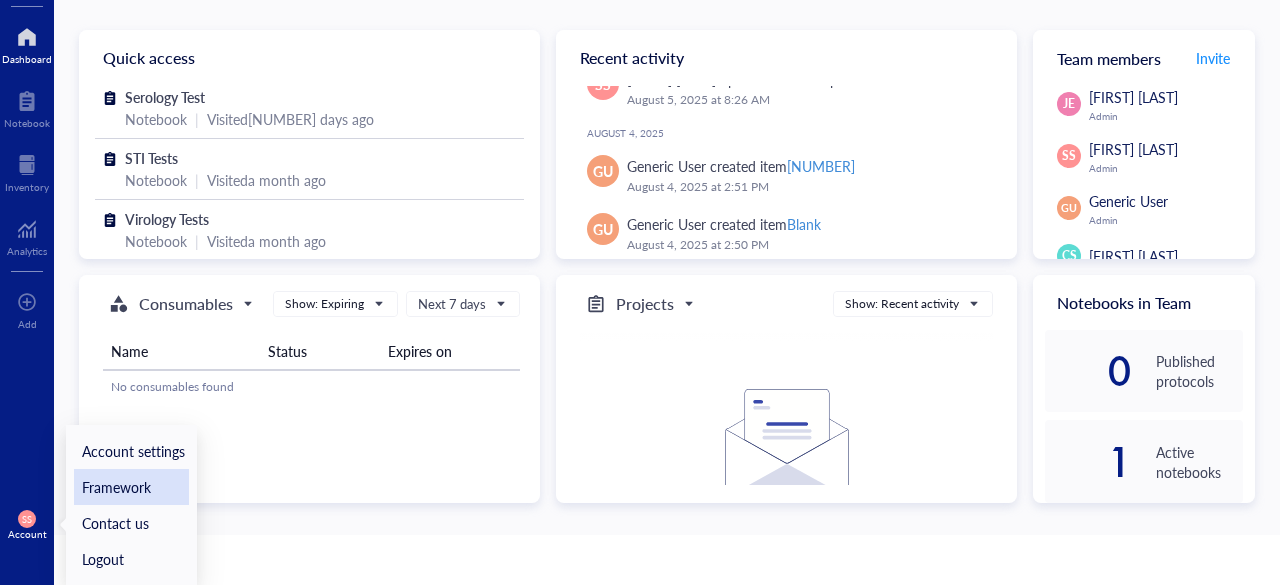 click on "Framework" at bounding box center [131, 487] 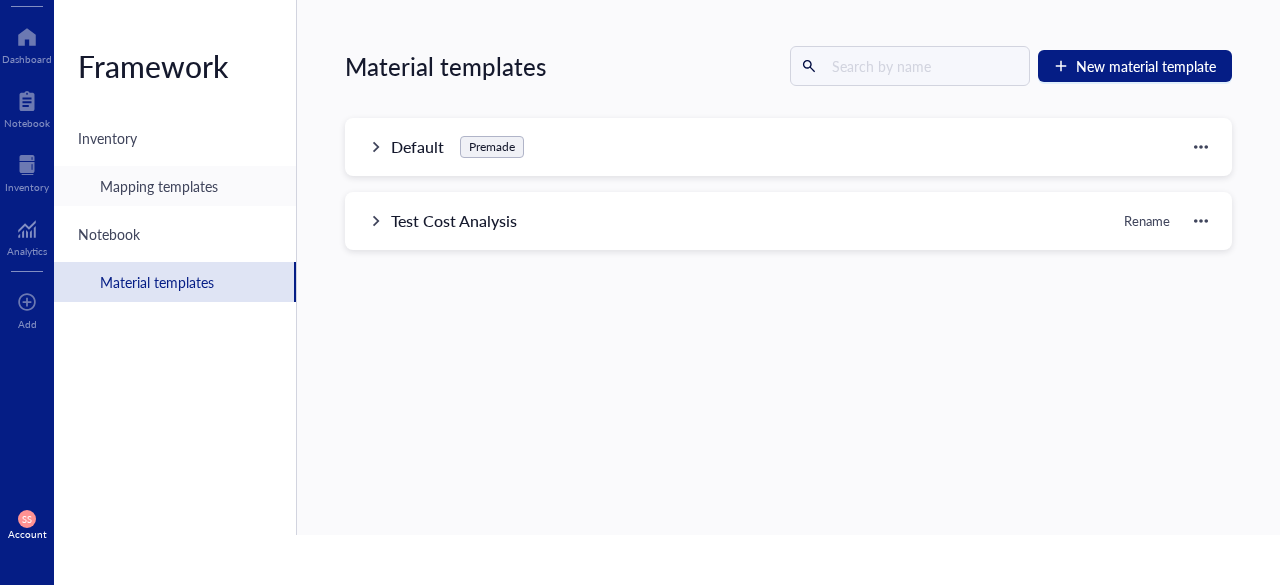 click on "Mapping templates" at bounding box center [175, 186] 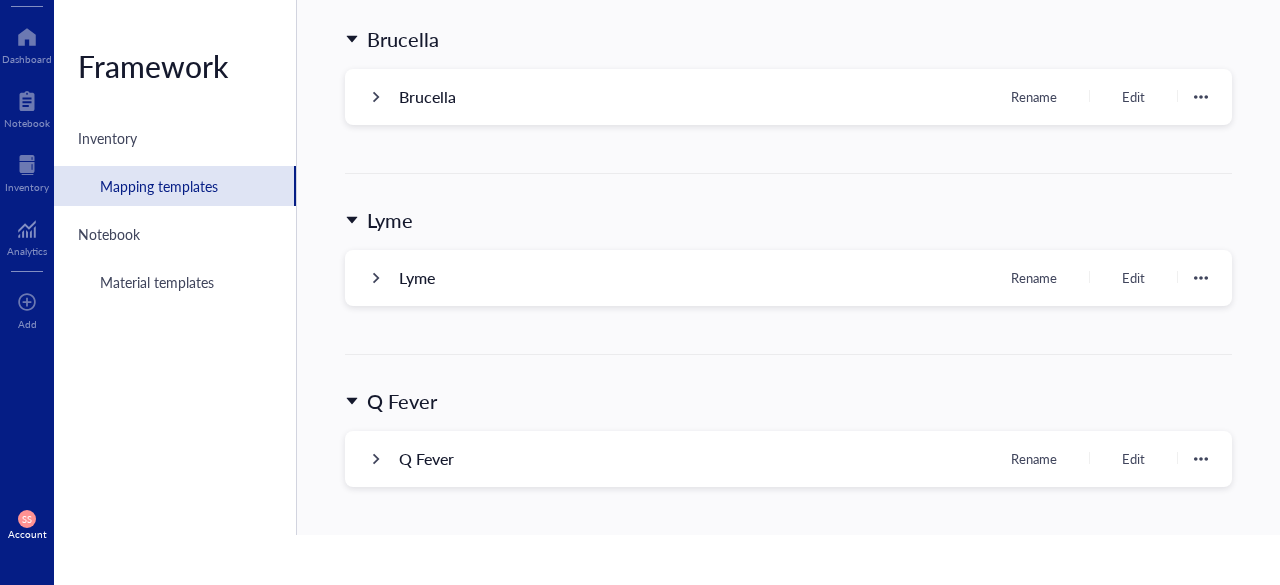 scroll, scrollTop: 300, scrollLeft: 0, axis: vertical 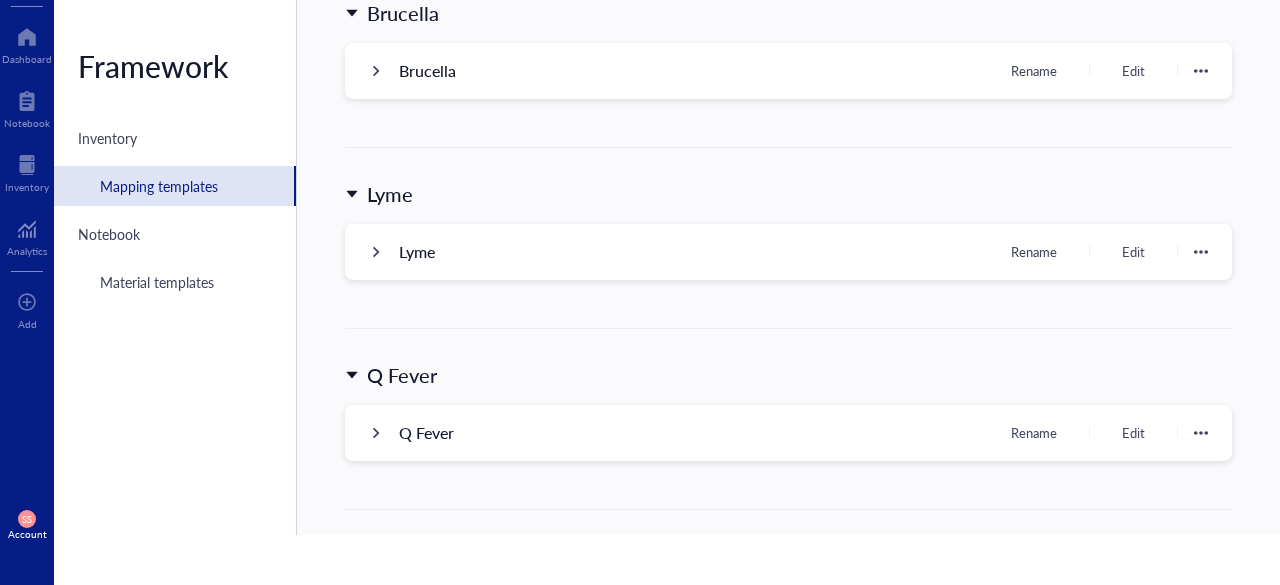 click on "Lyme Rename Edit" at bounding box center [788, 252] 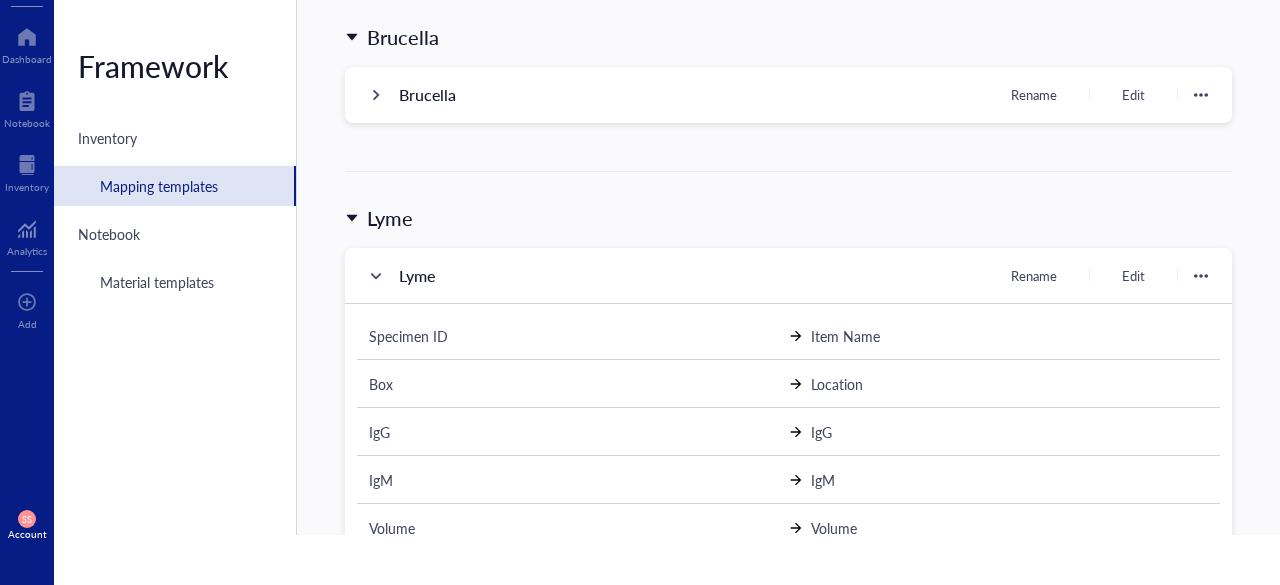 scroll, scrollTop: 100, scrollLeft: 0, axis: vertical 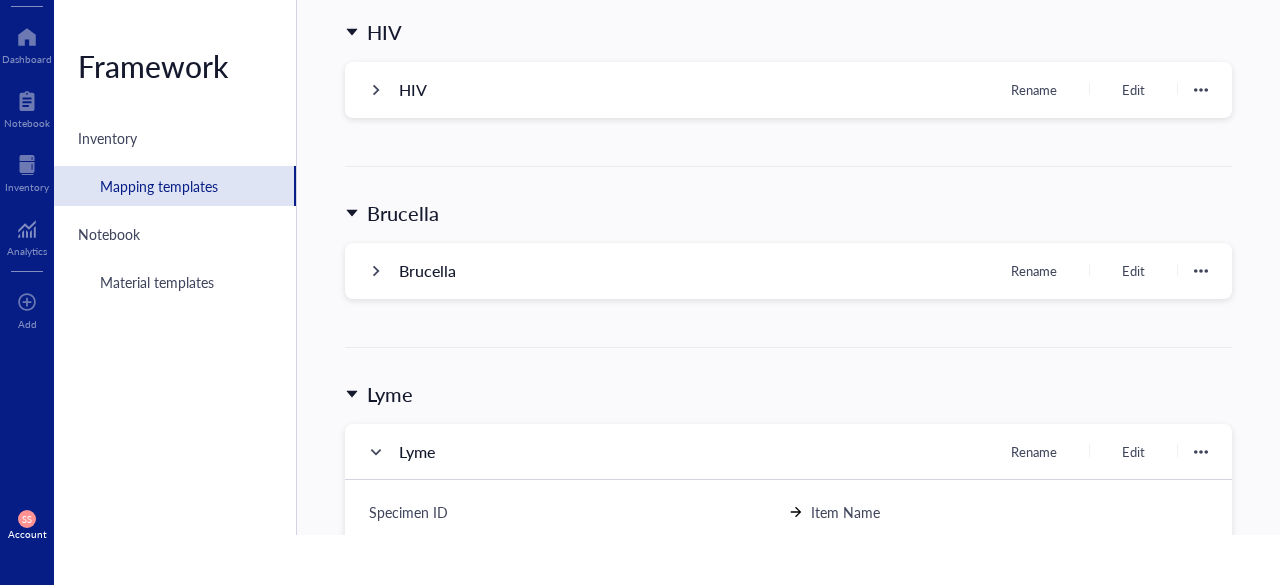 click at bounding box center [376, 452] 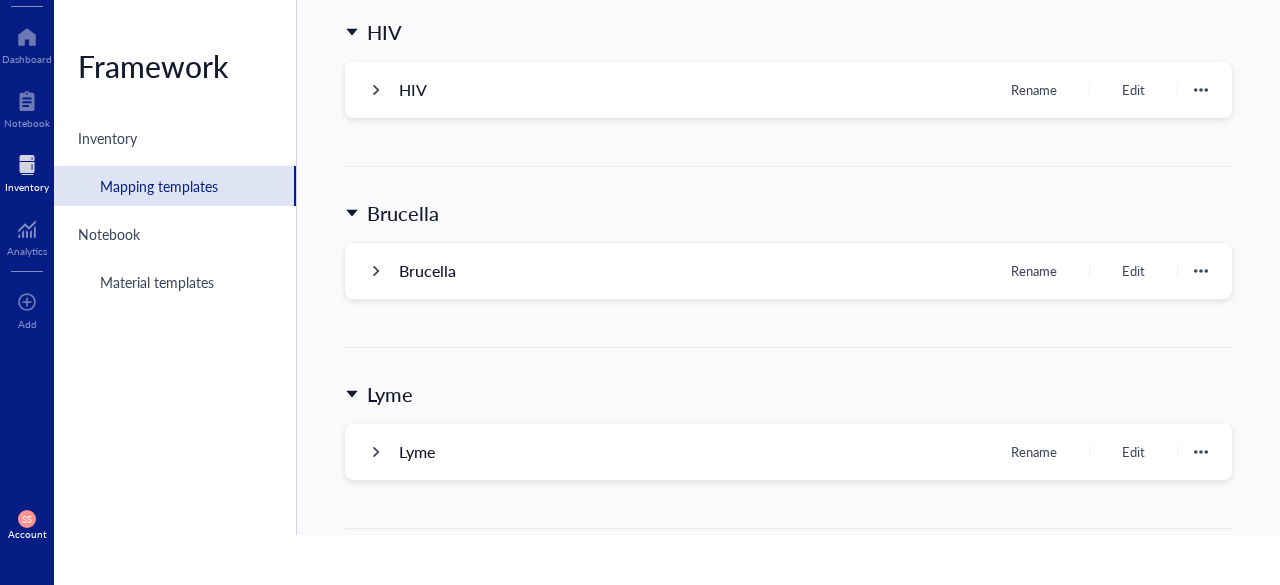 click at bounding box center (27, 165) 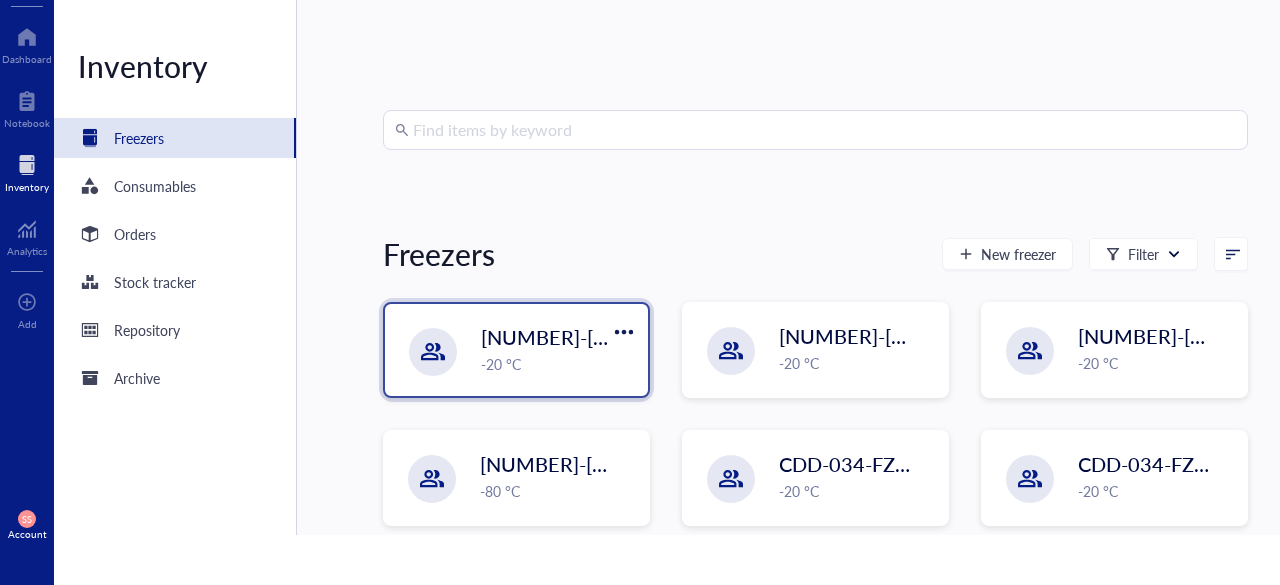 click at bounding box center (433, 352) 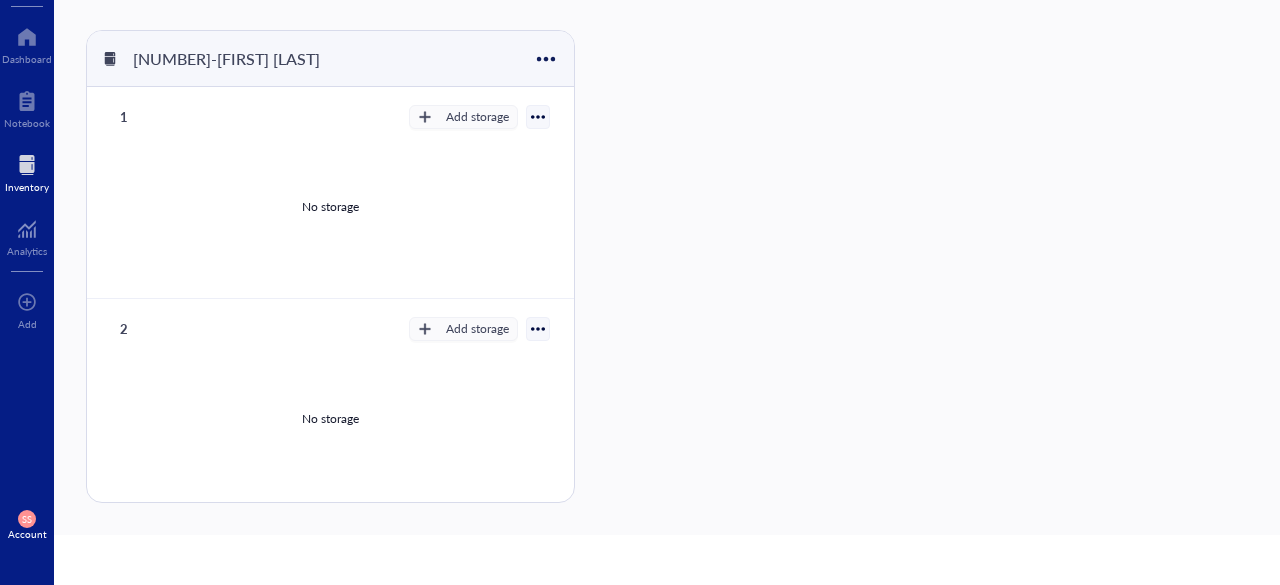 scroll, scrollTop: 200, scrollLeft: 0, axis: vertical 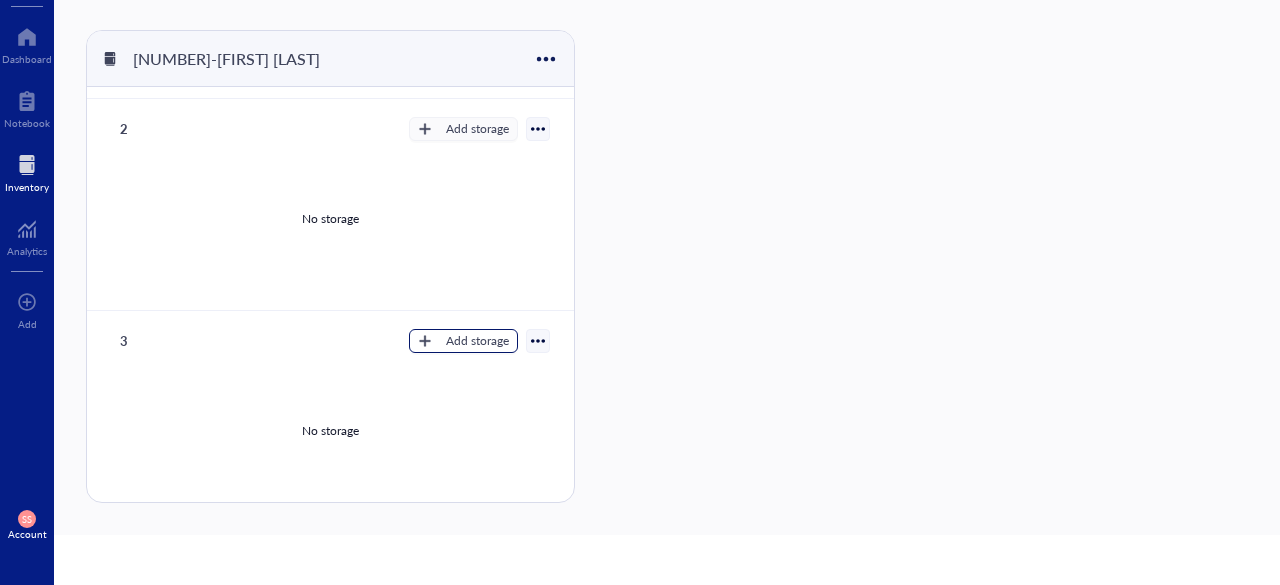 click on "Add storage" at bounding box center [477, 341] 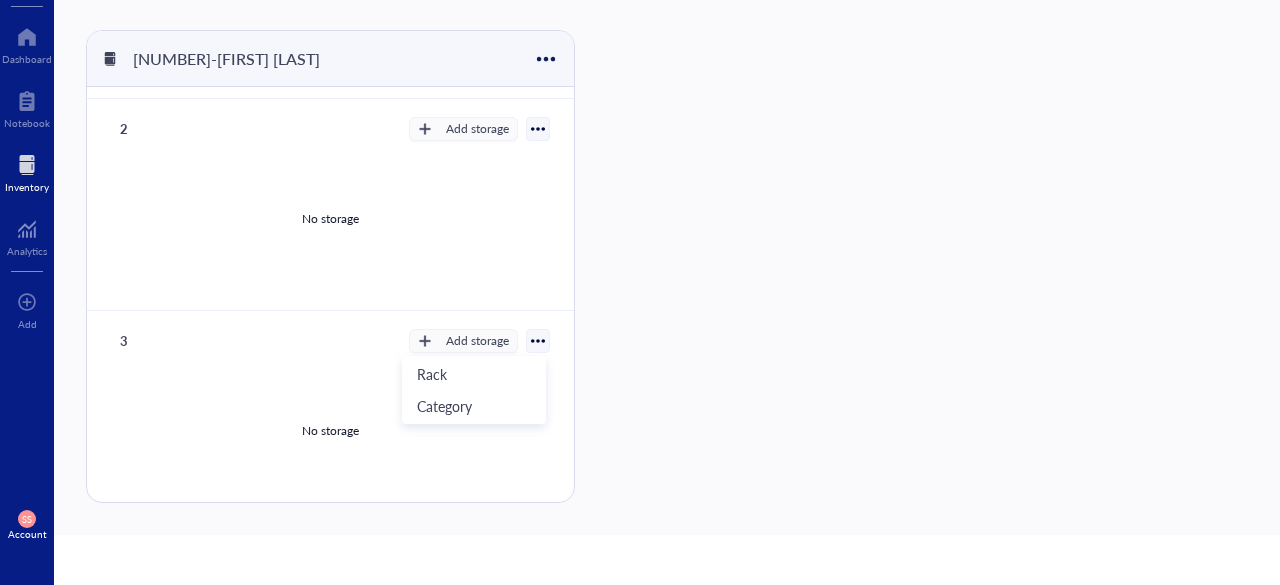 click on "No storage" at bounding box center (330, 430) 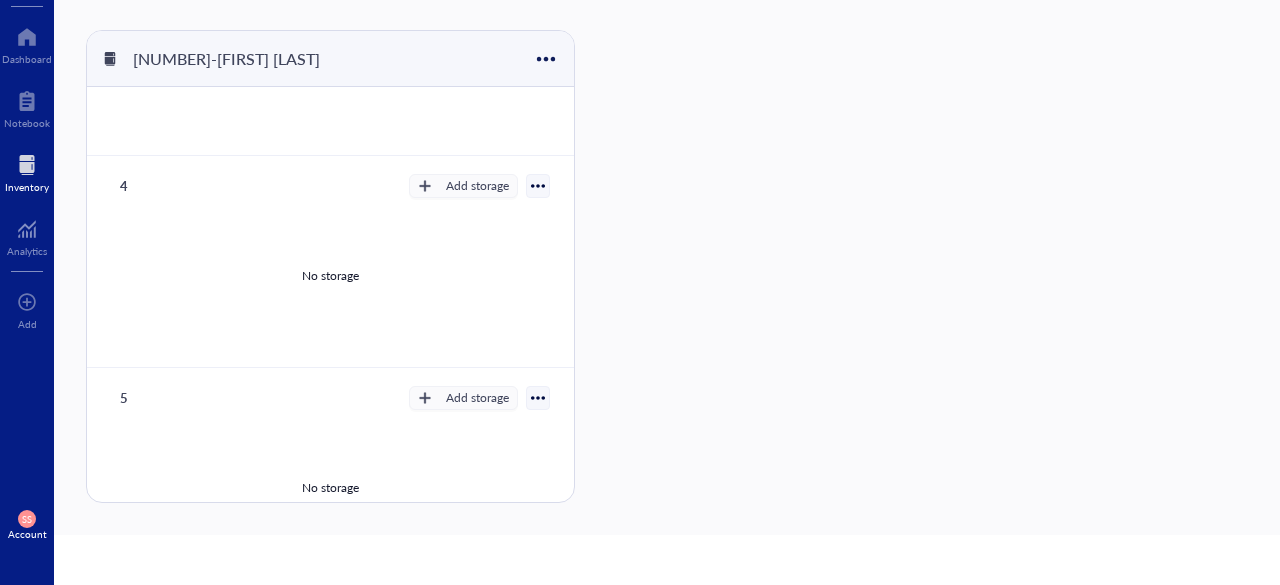 scroll, scrollTop: 628, scrollLeft: 0, axis: vertical 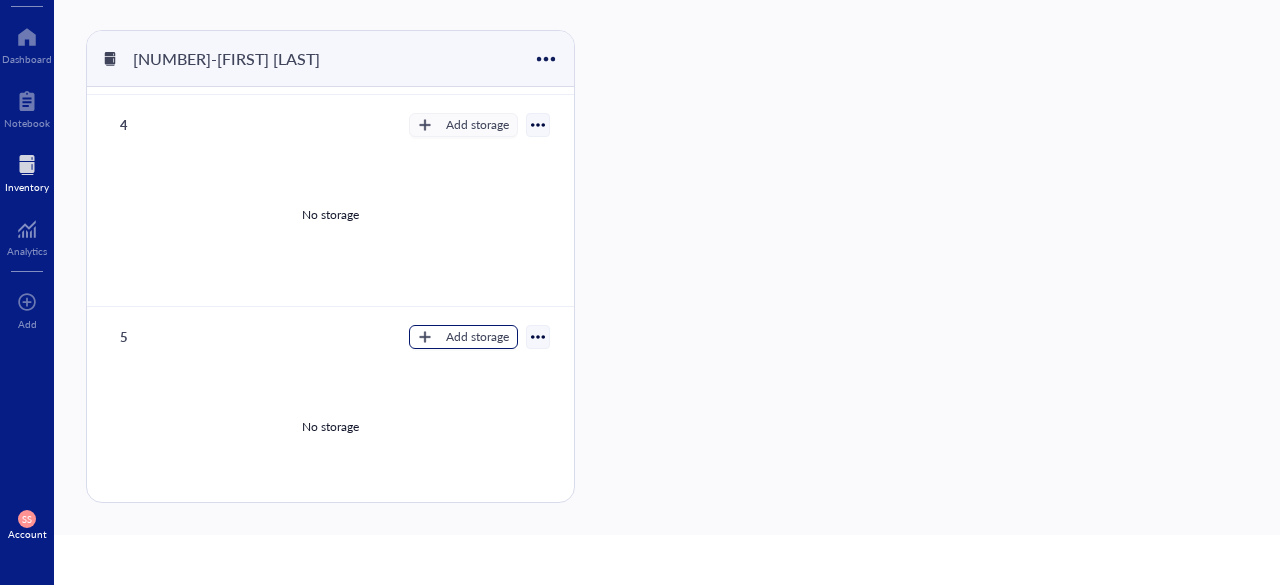 click on "Add storage" at bounding box center (477, 337) 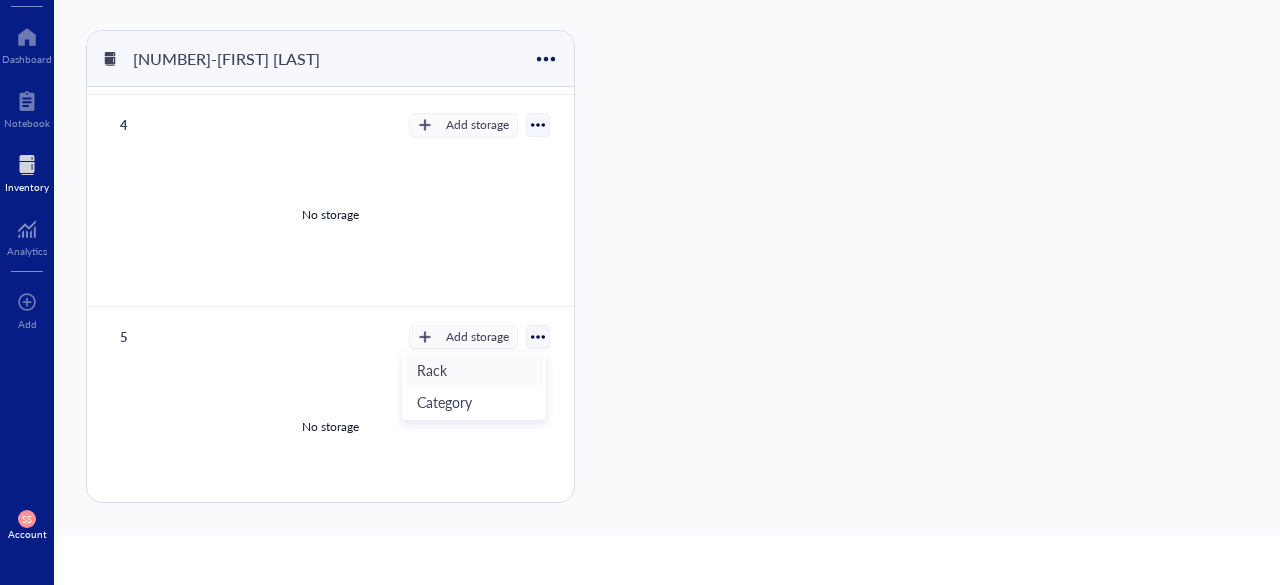 click on "Rack" at bounding box center [474, 370] 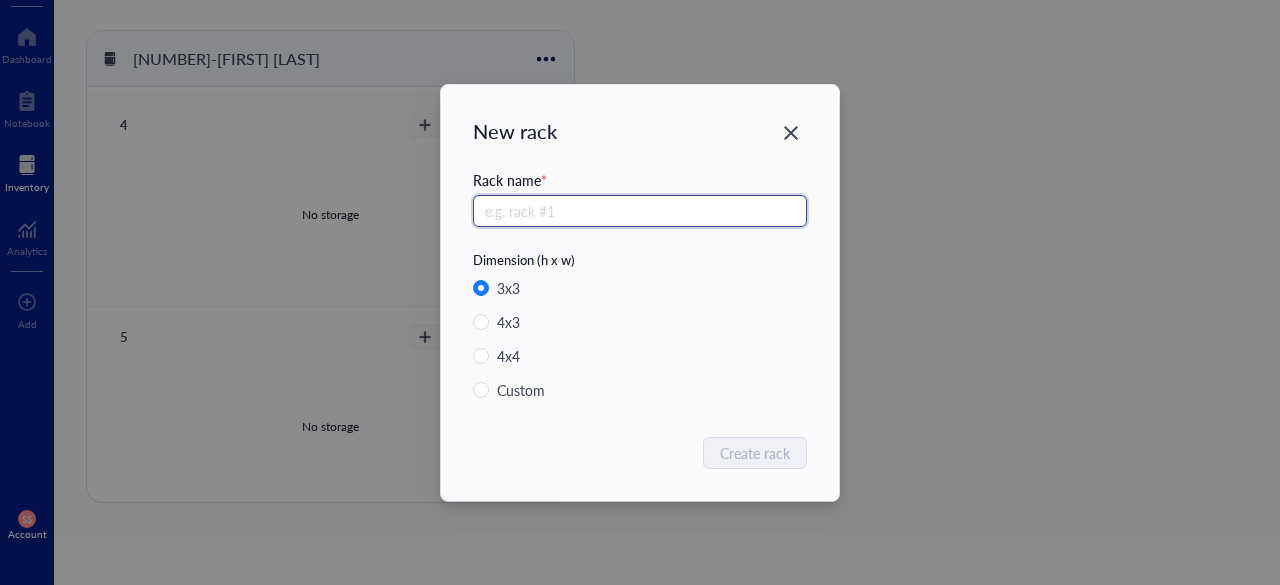 radio on "false" 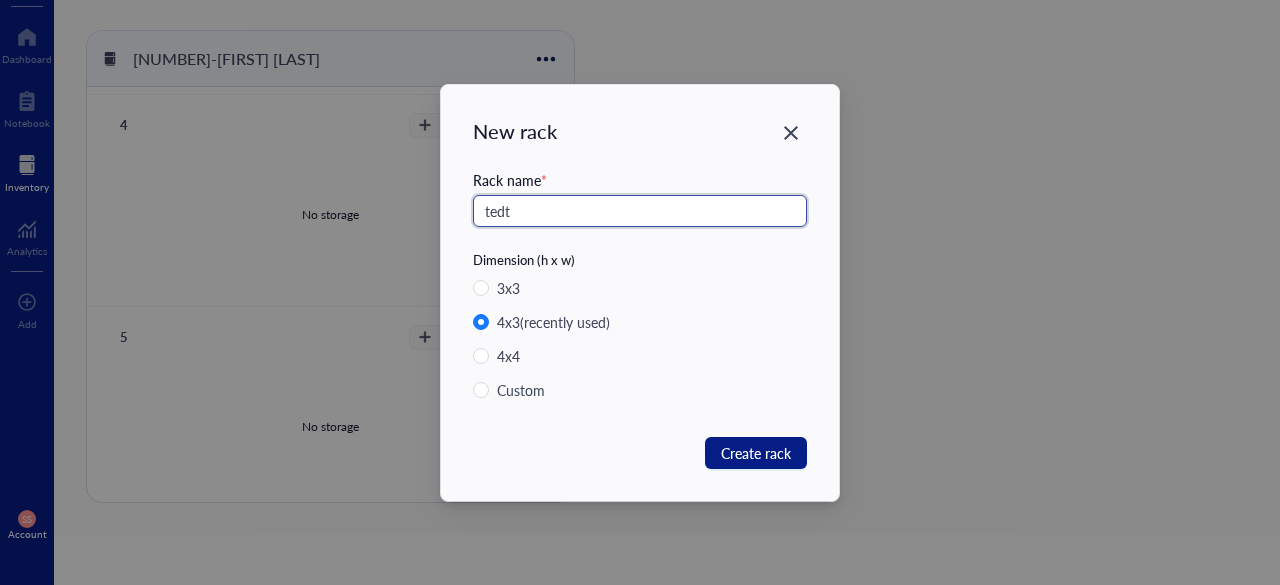 type on "tedt" 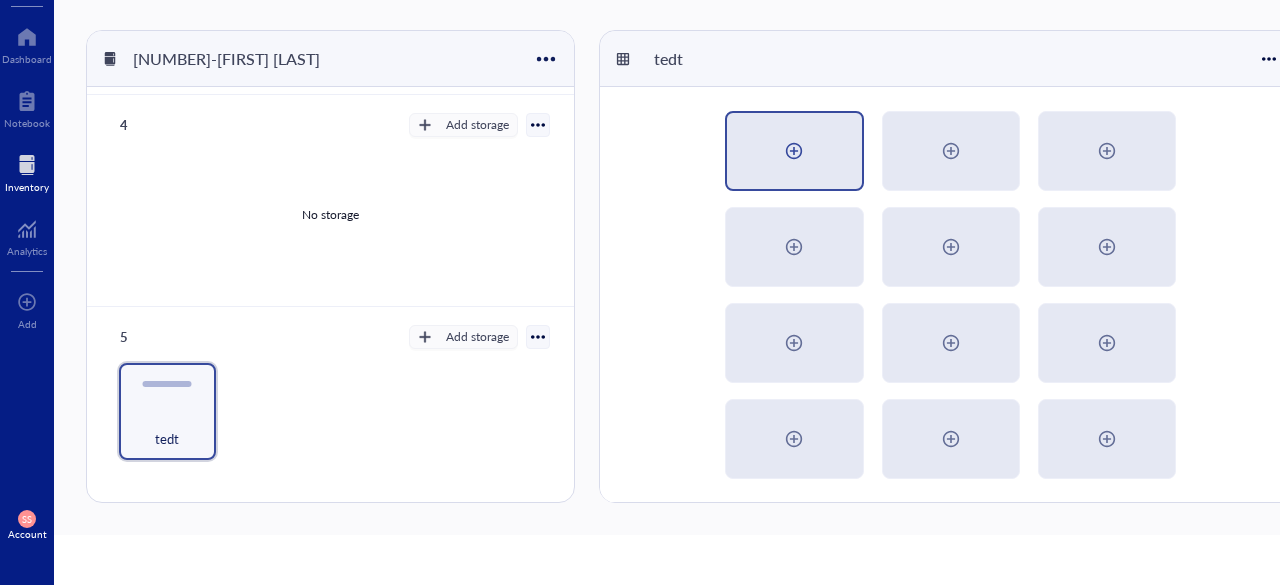 click at bounding box center [794, 151] 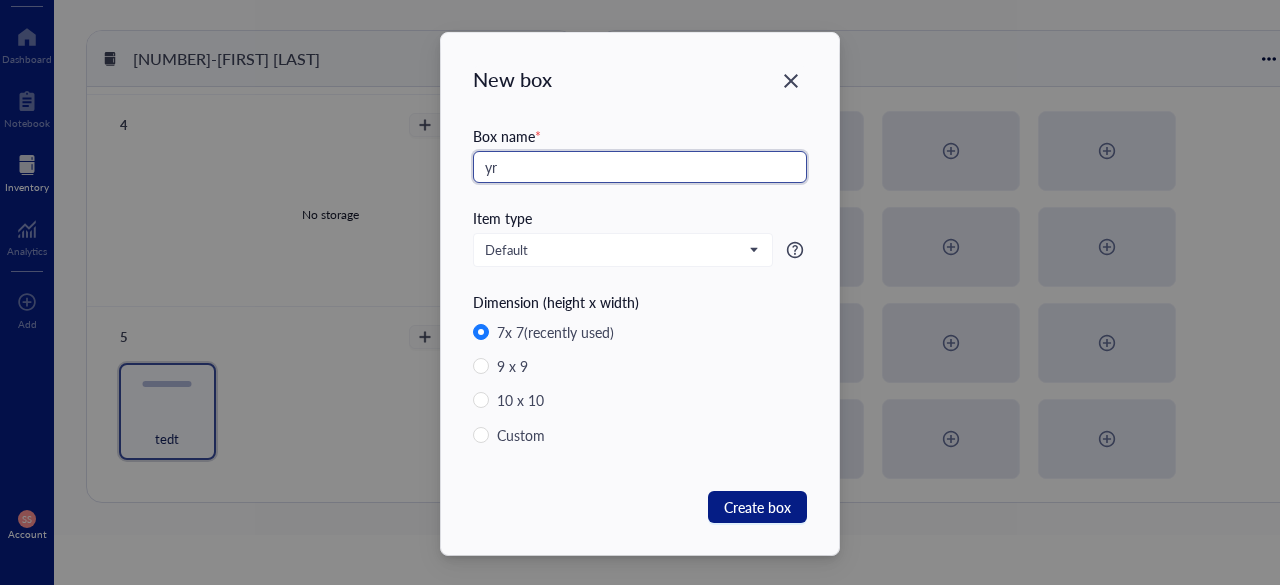 type on "y" 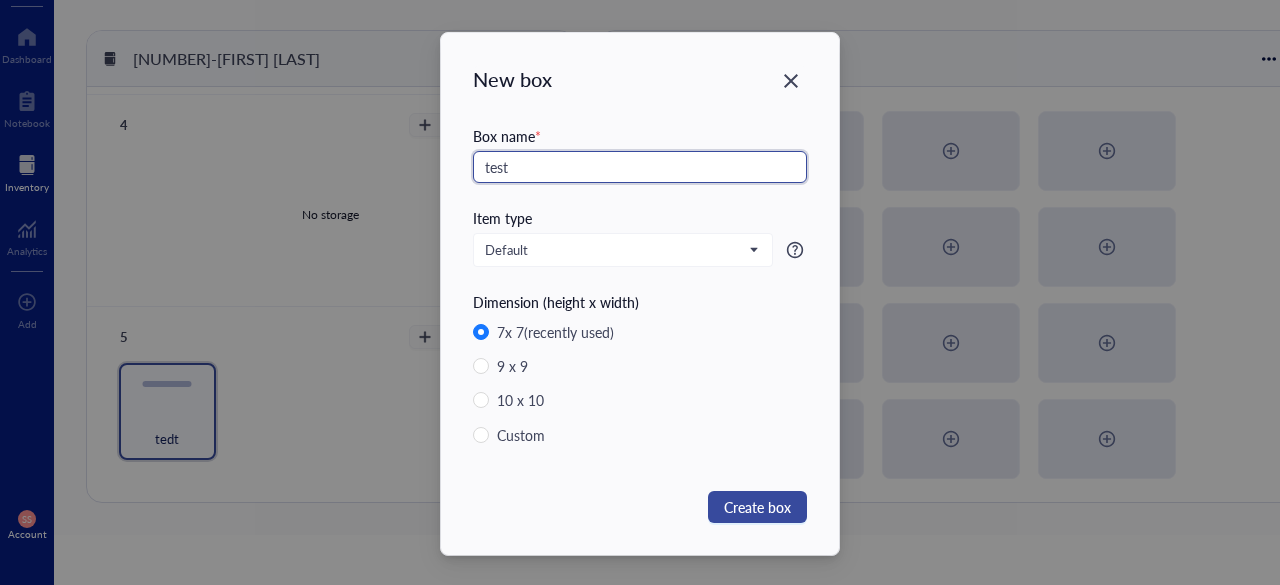 type on "test" 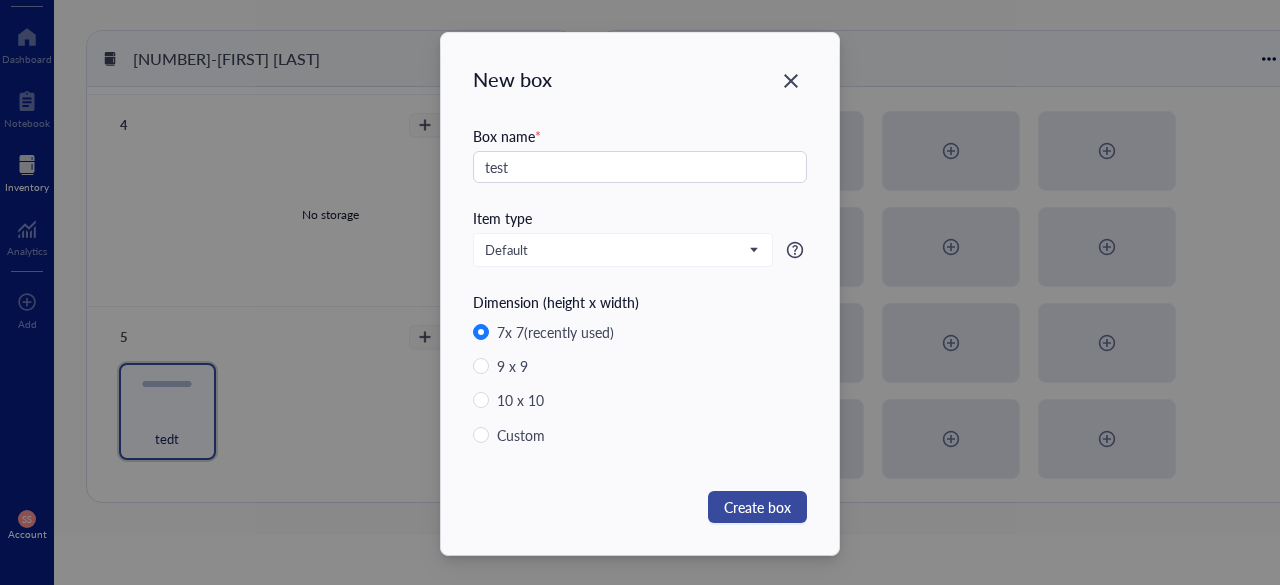 click on "Create box" at bounding box center [757, 507] 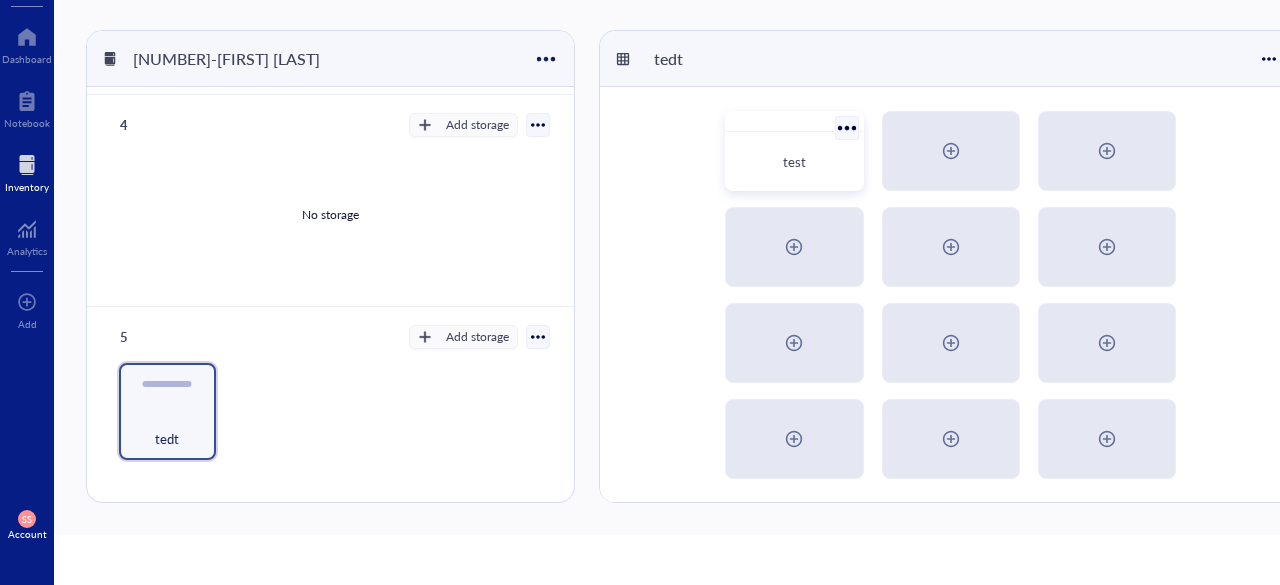 click on "test" at bounding box center [794, 161] 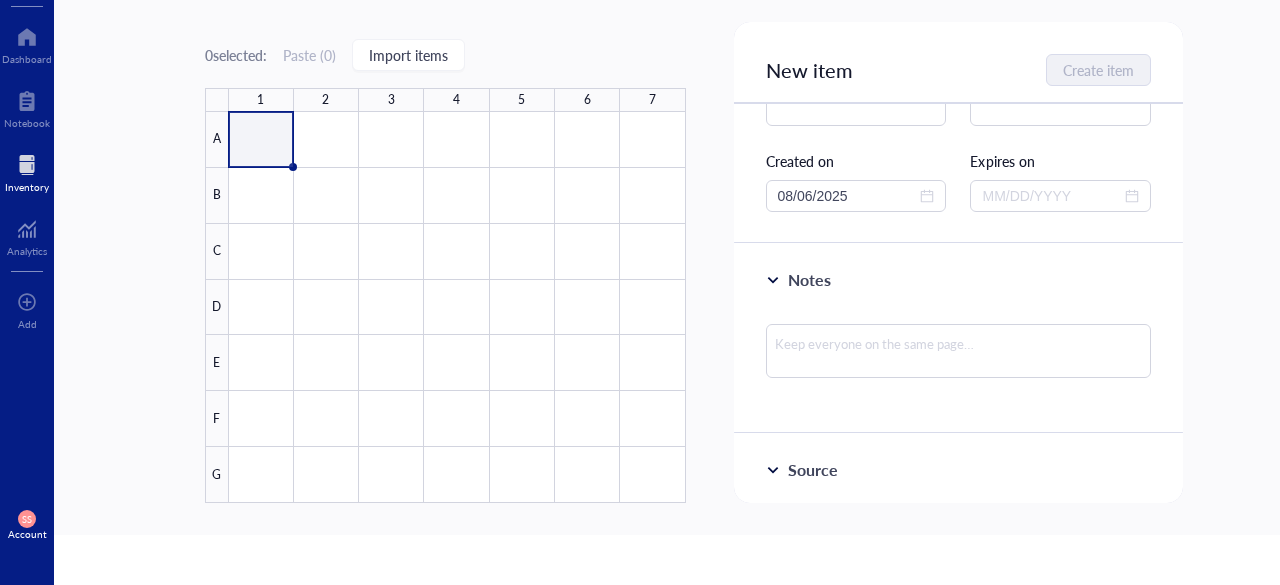 scroll, scrollTop: 0, scrollLeft: 0, axis: both 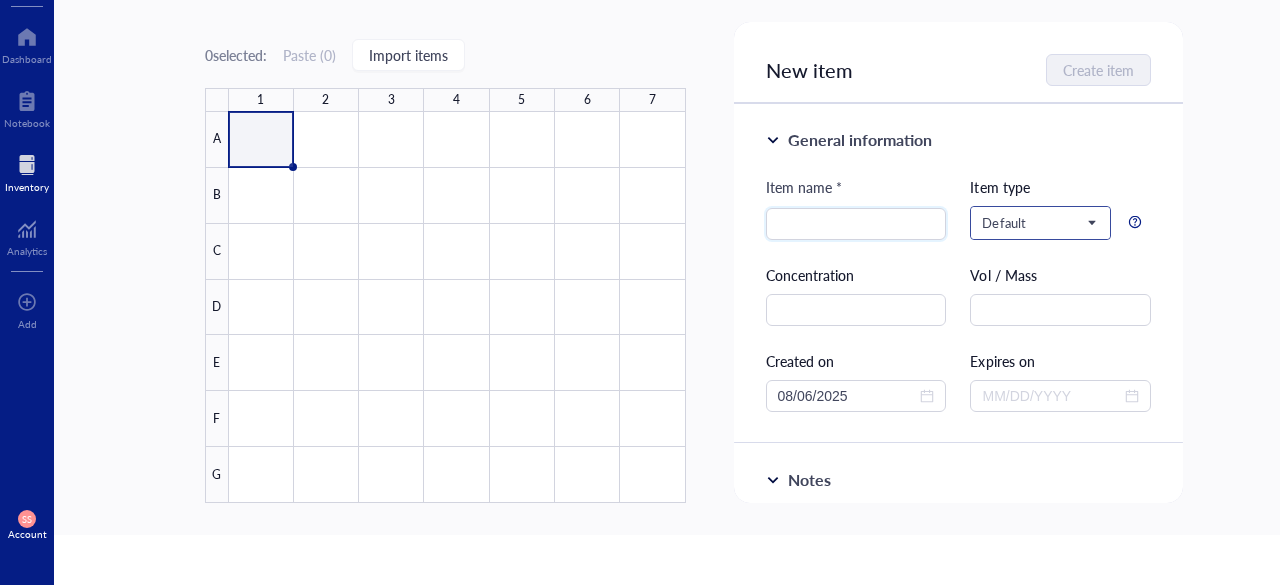 click at bounding box center (1031, 223) 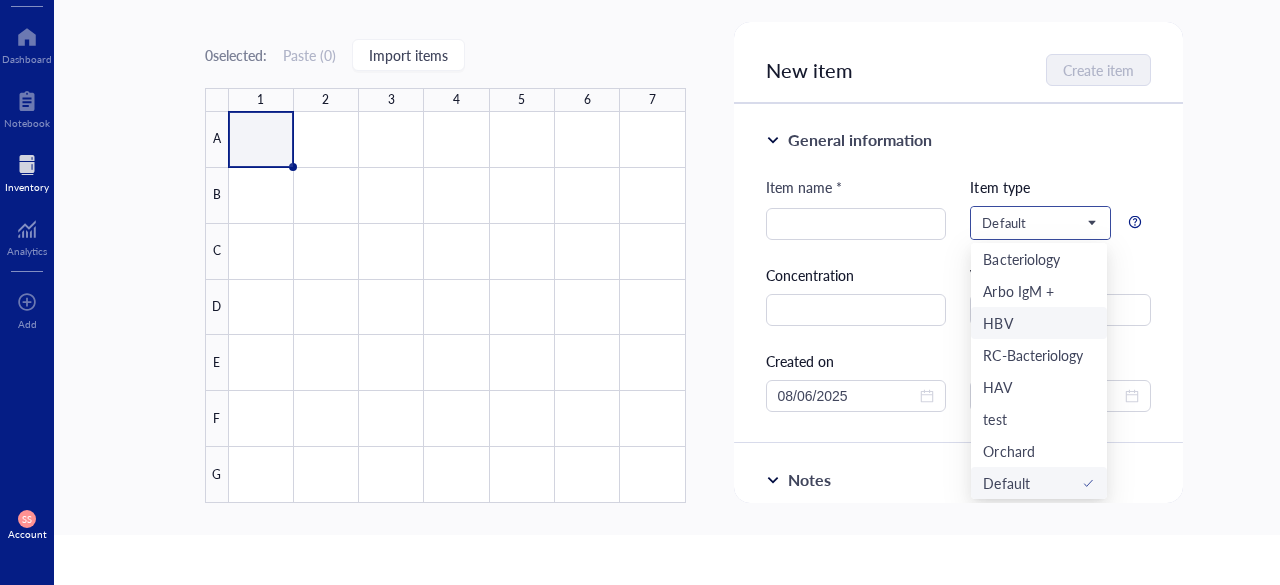click on "HBV" at bounding box center (1039, 323) 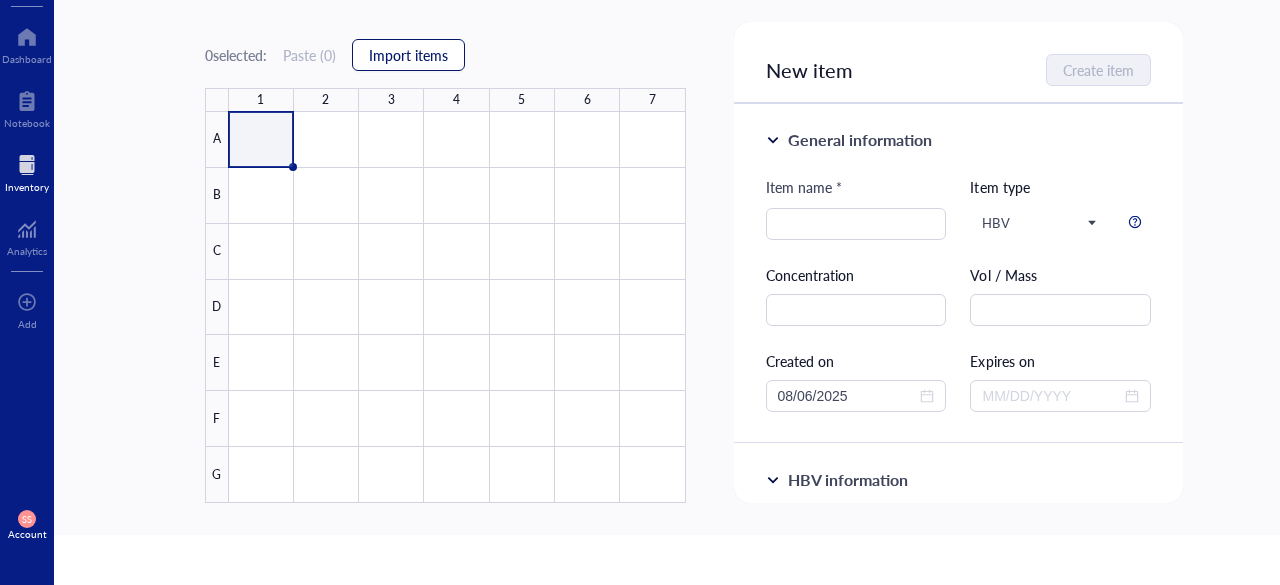click on "Import items" at bounding box center (408, 55) 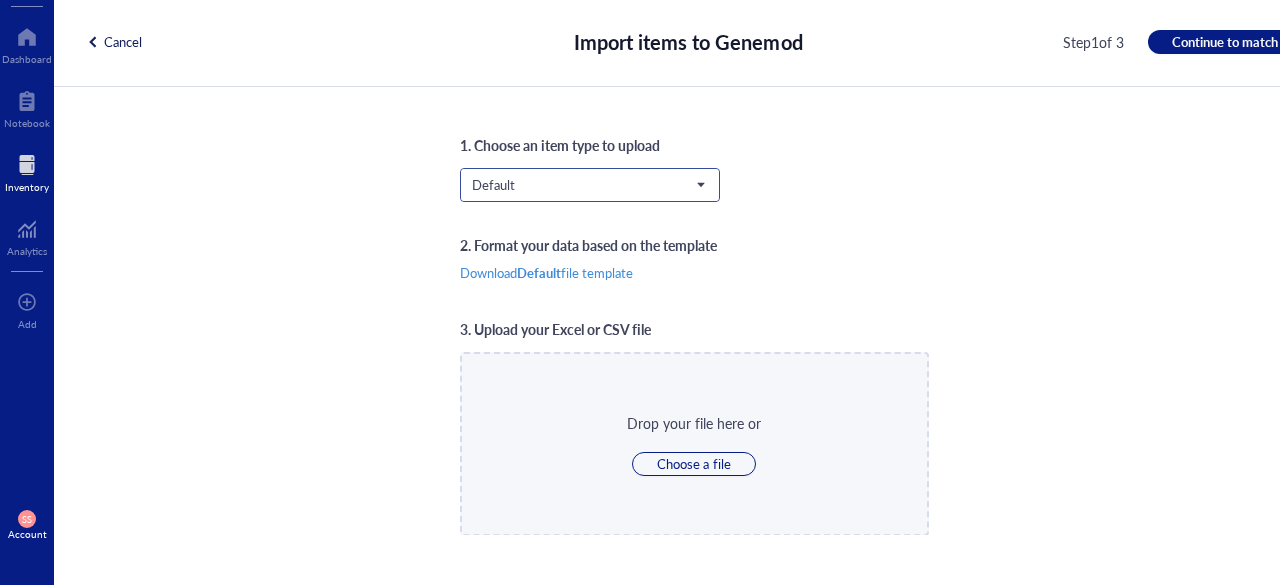 click on "Default" at bounding box center [588, 185] 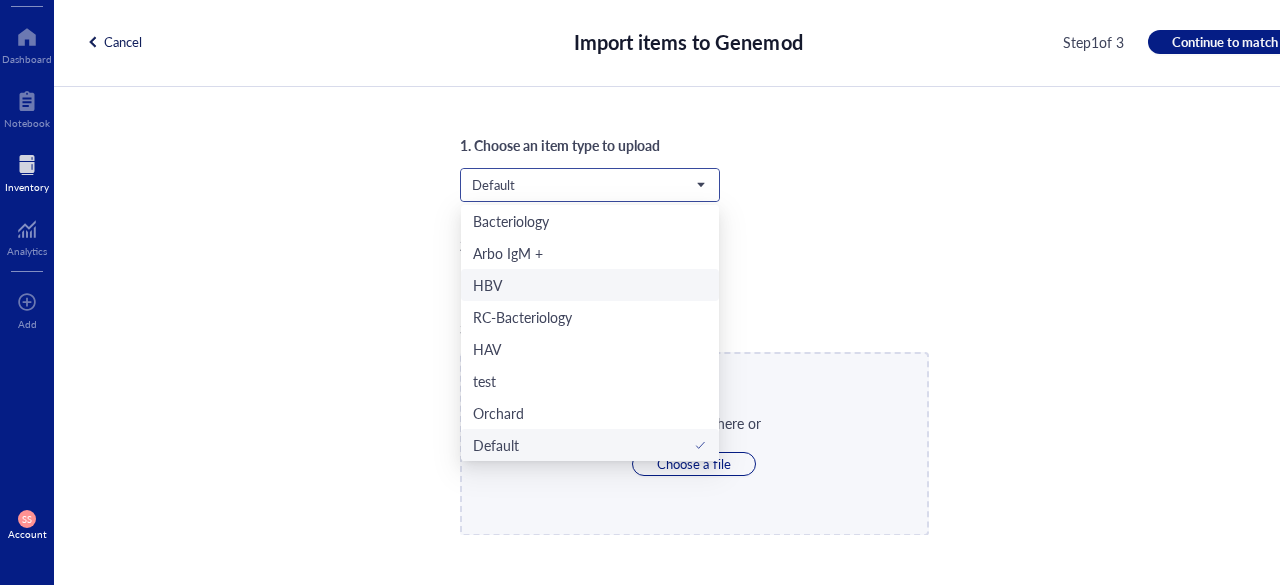 click on "HBV" at bounding box center (590, 285) 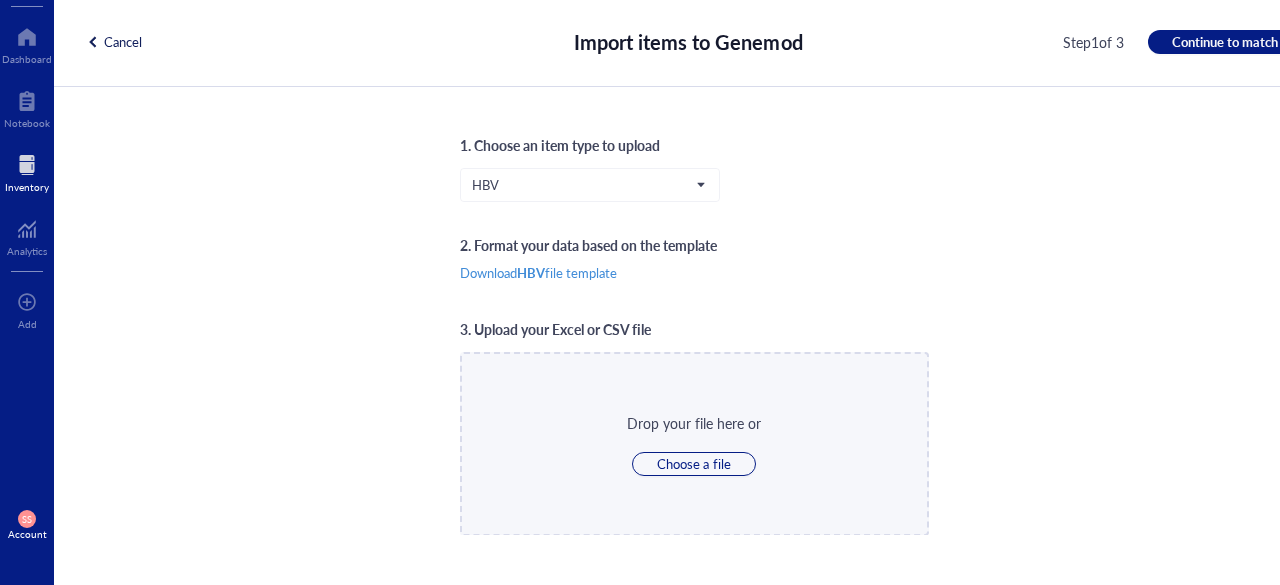 click at bounding box center (93, 42) 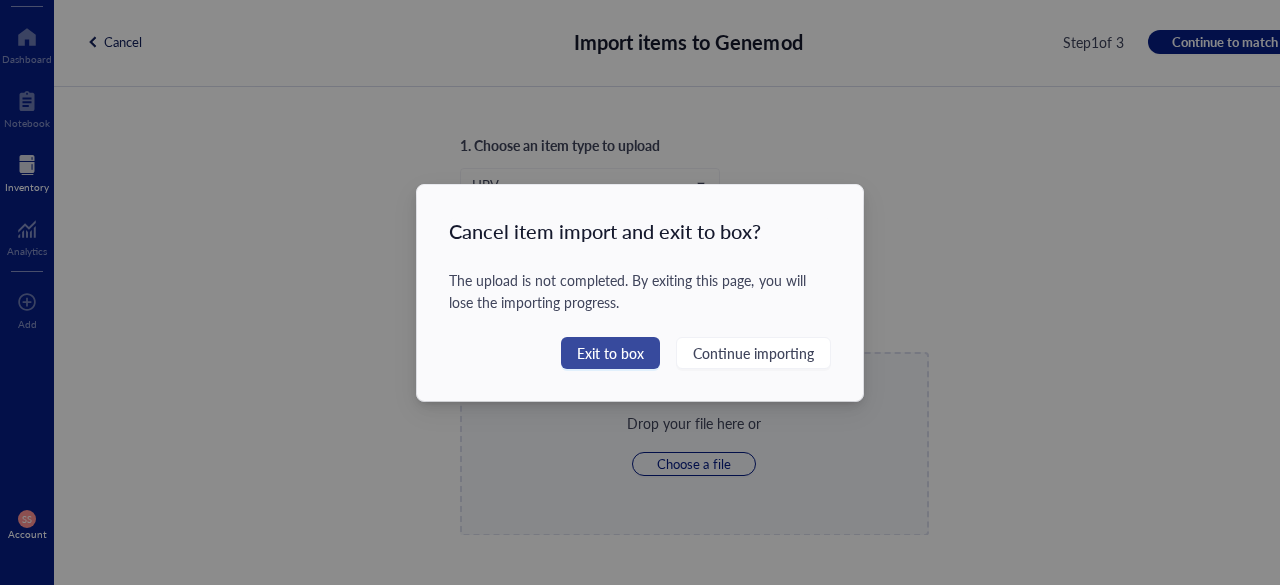click on "Exit to box" at bounding box center [610, 353] 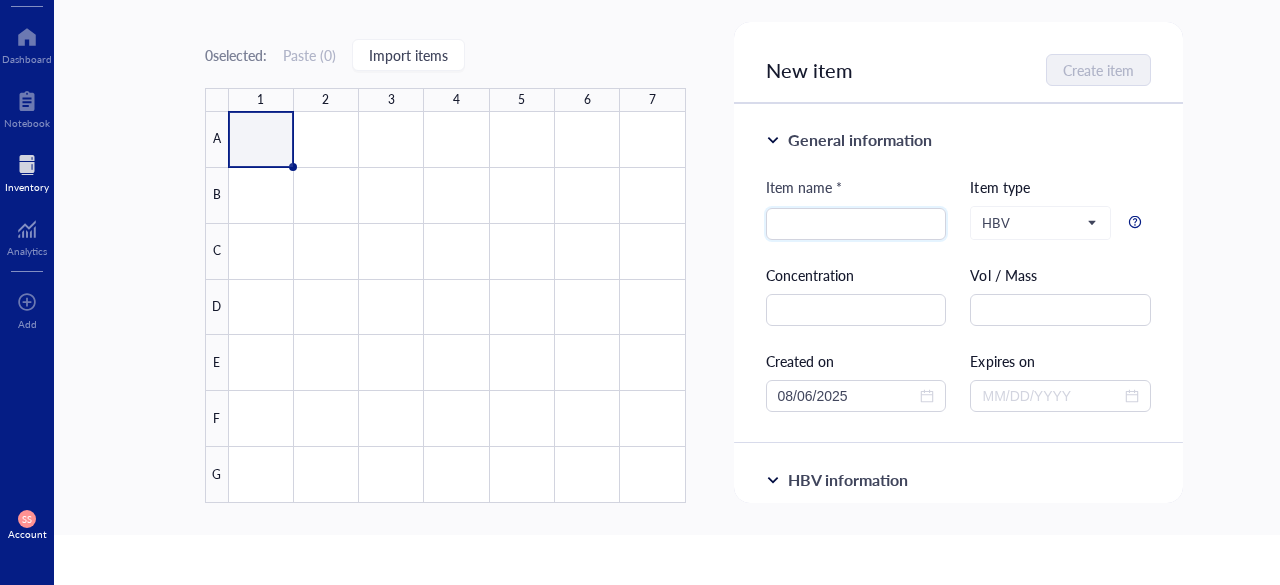 scroll, scrollTop: 0, scrollLeft: 0, axis: both 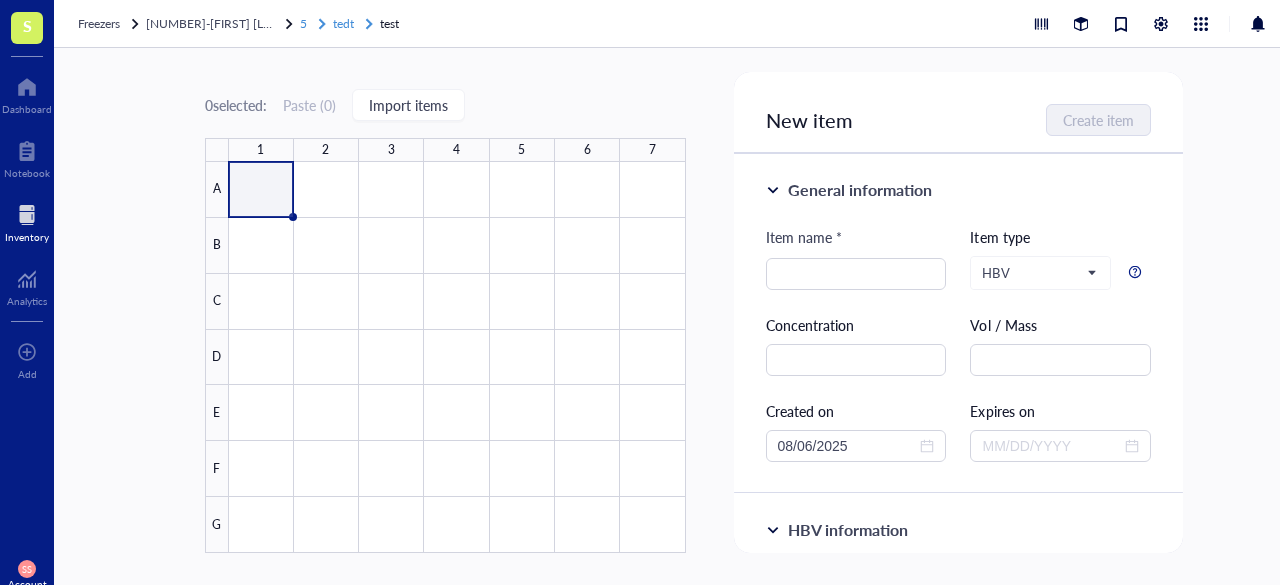 click on "5 tedt" at bounding box center [338, 24] 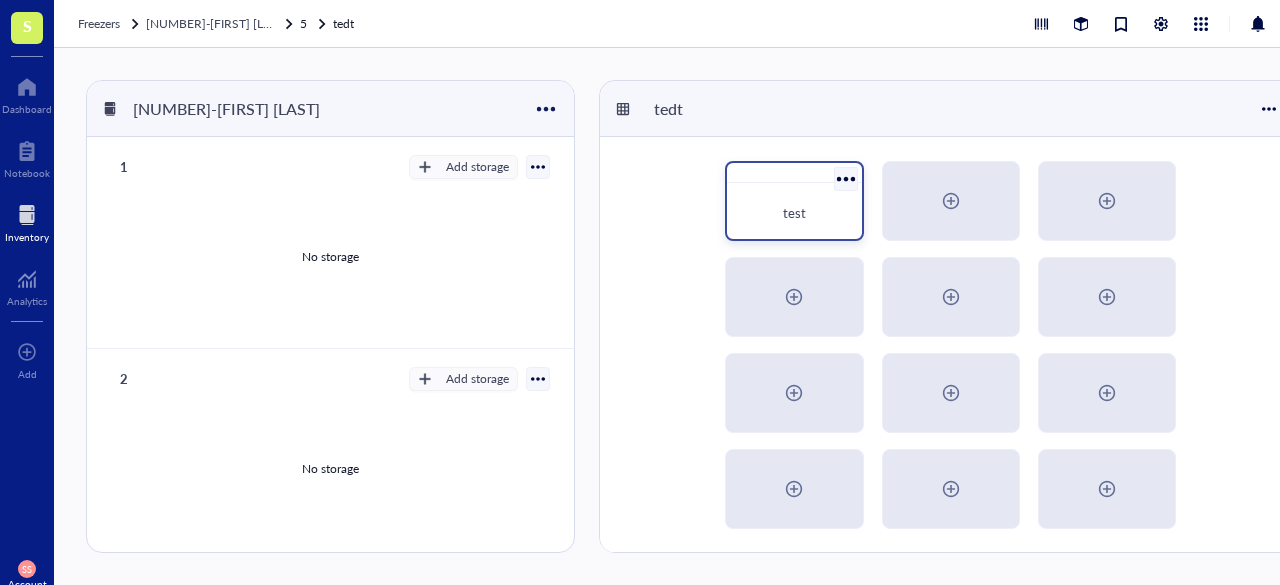 click at bounding box center (845, 178) 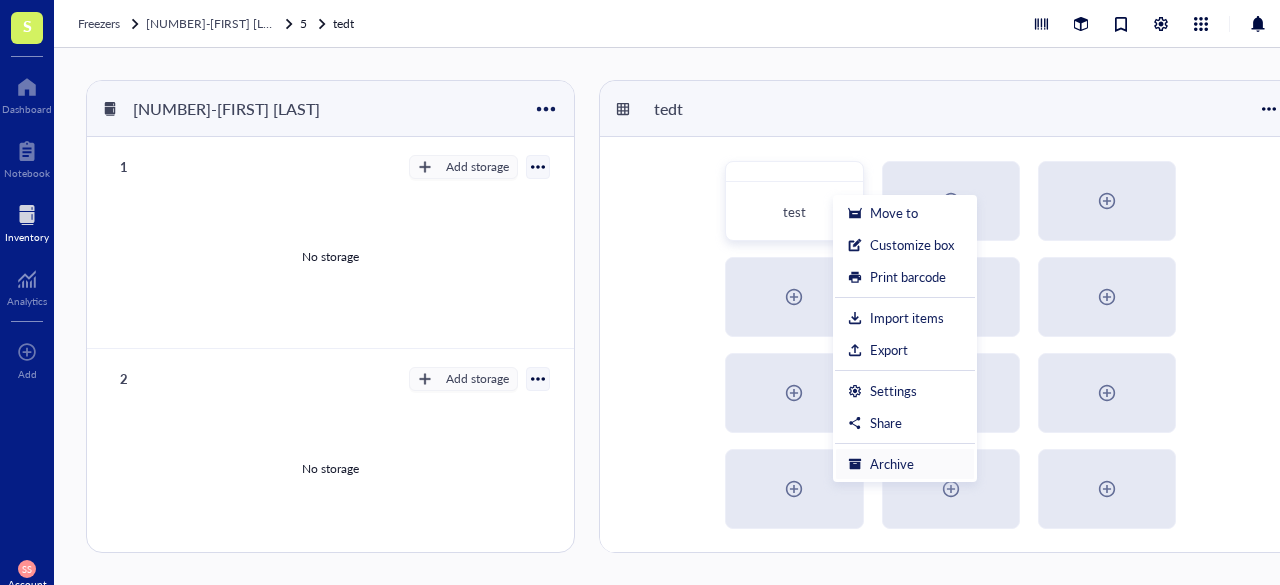 click on "Archive" at bounding box center (892, 464) 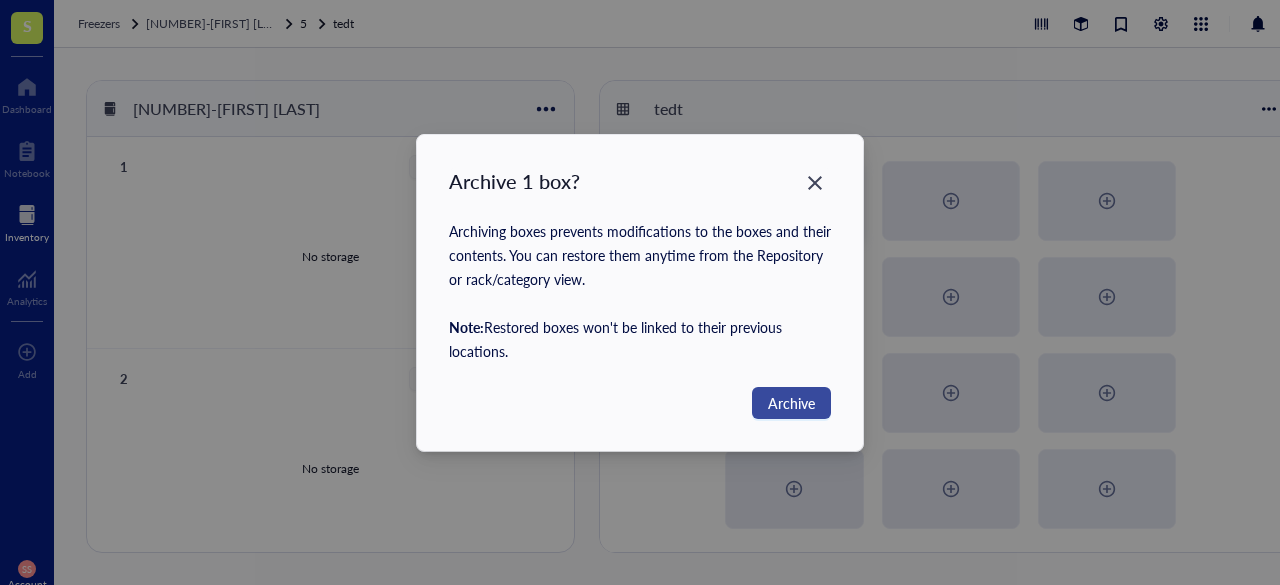 click on "Archive" at bounding box center [791, 403] 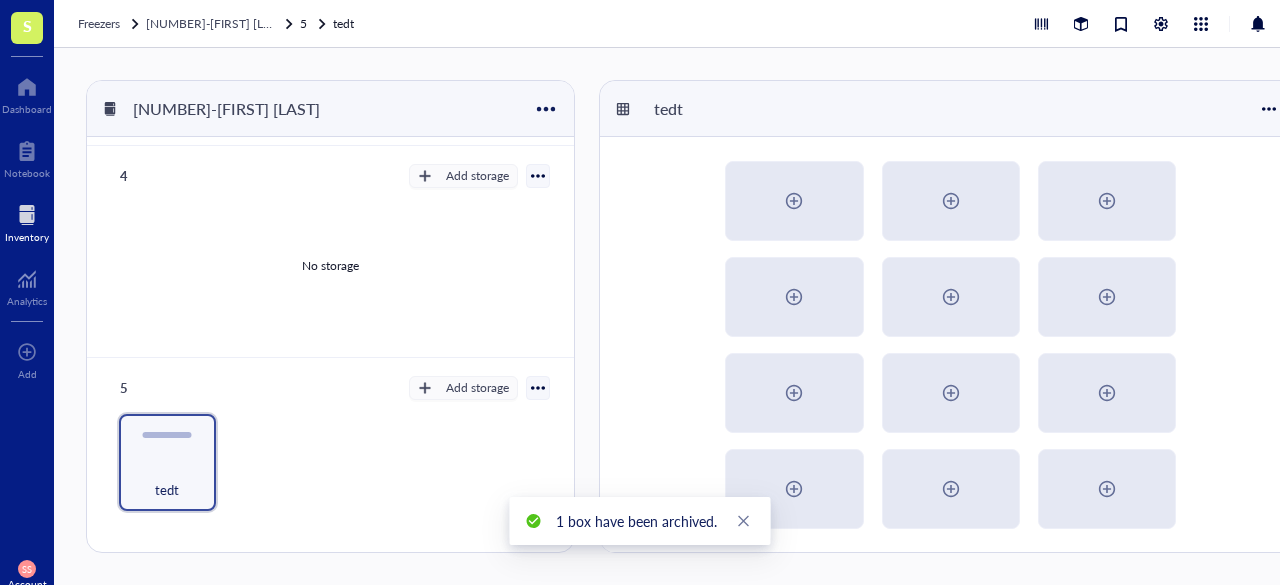 scroll, scrollTop: 628, scrollLeft: 0, axis: vertical 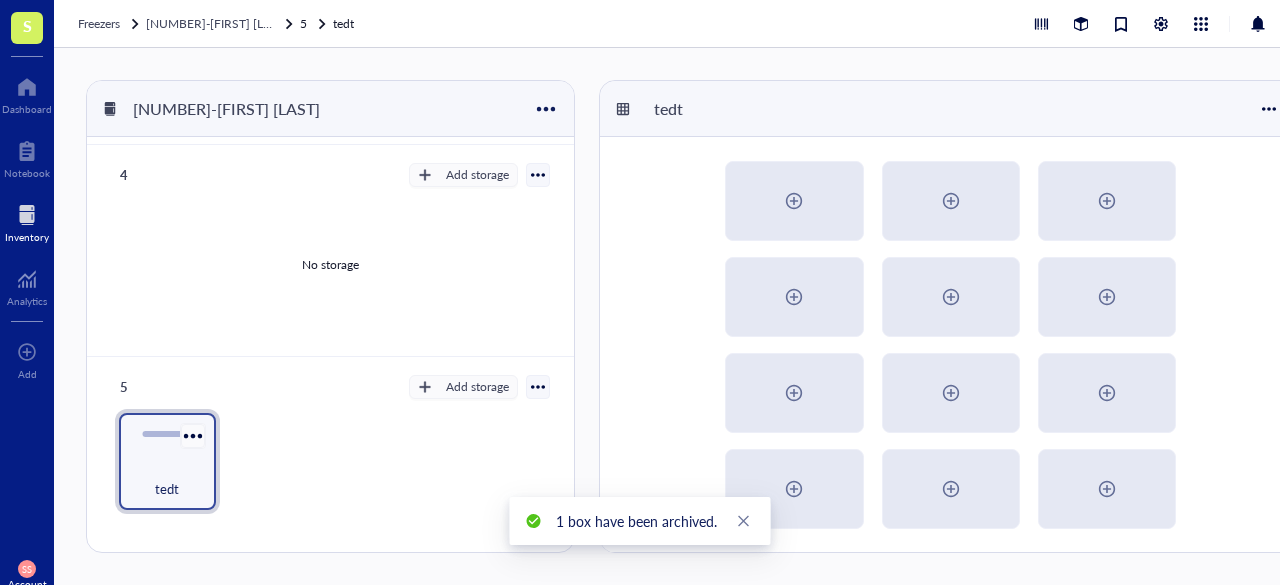 click at bounding box center [192, 435] 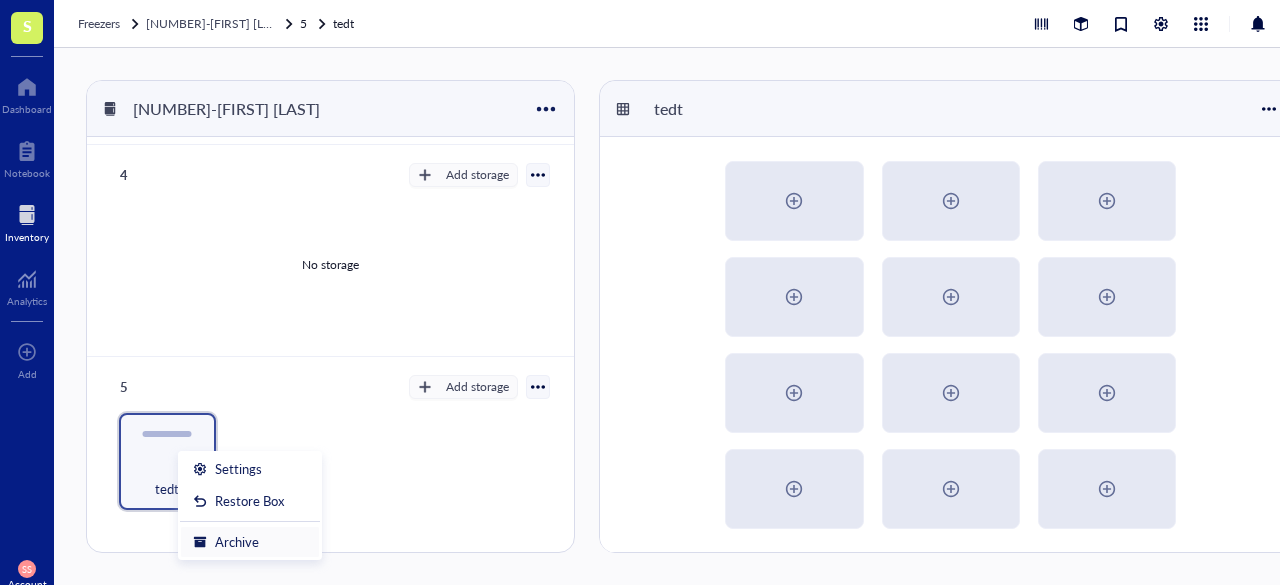 click on "Archive" at bounding box center (237, 542) 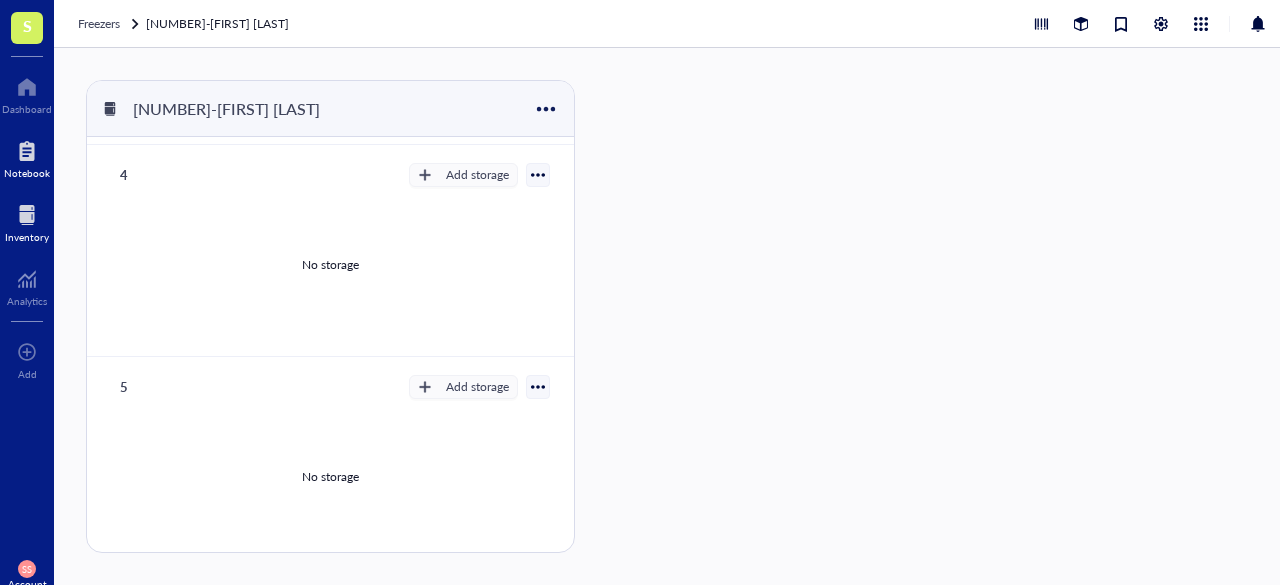 click at bounding box center (27, 151) 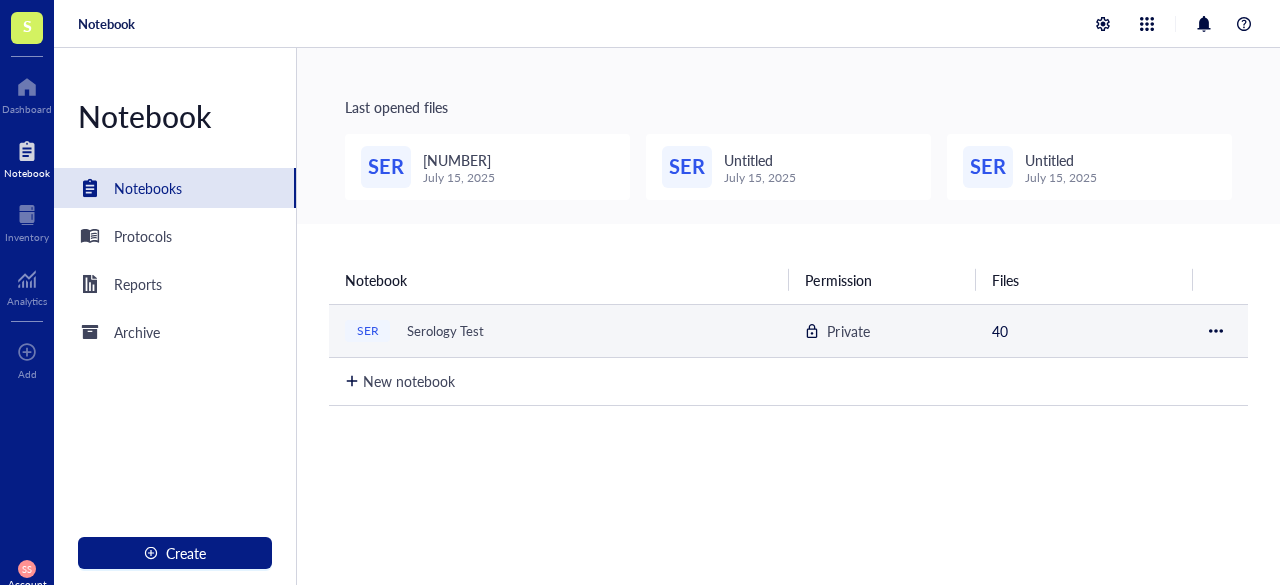 click on "Serology Test" at bounding box center (445, 331) 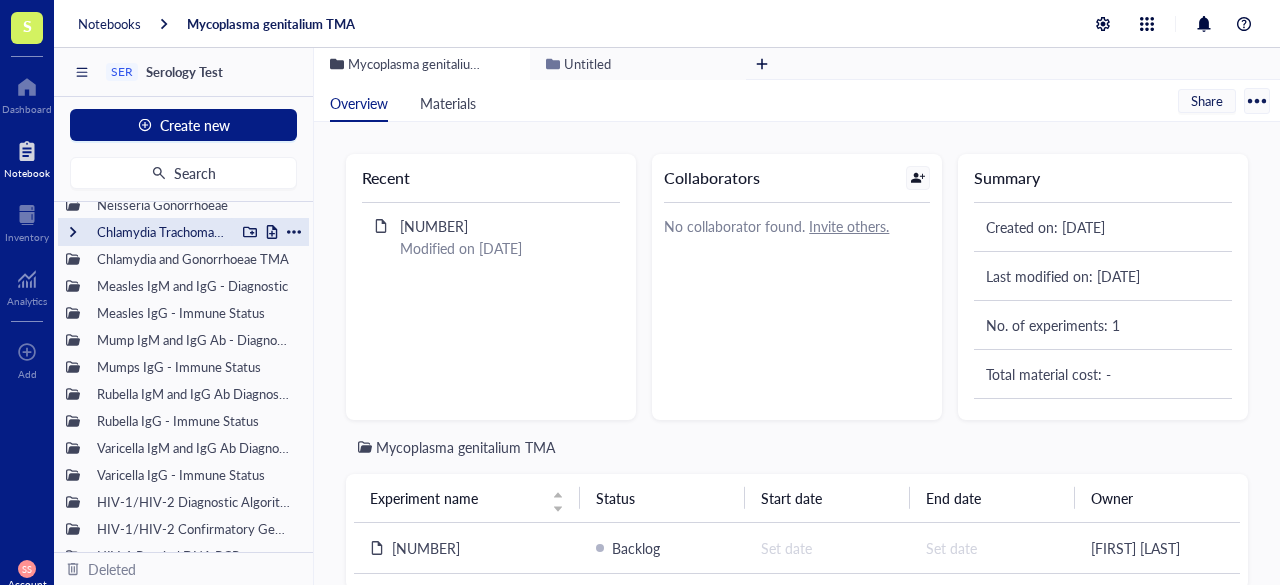 scroll, scrollTop: 0, scrollLeft: 0, axis: both 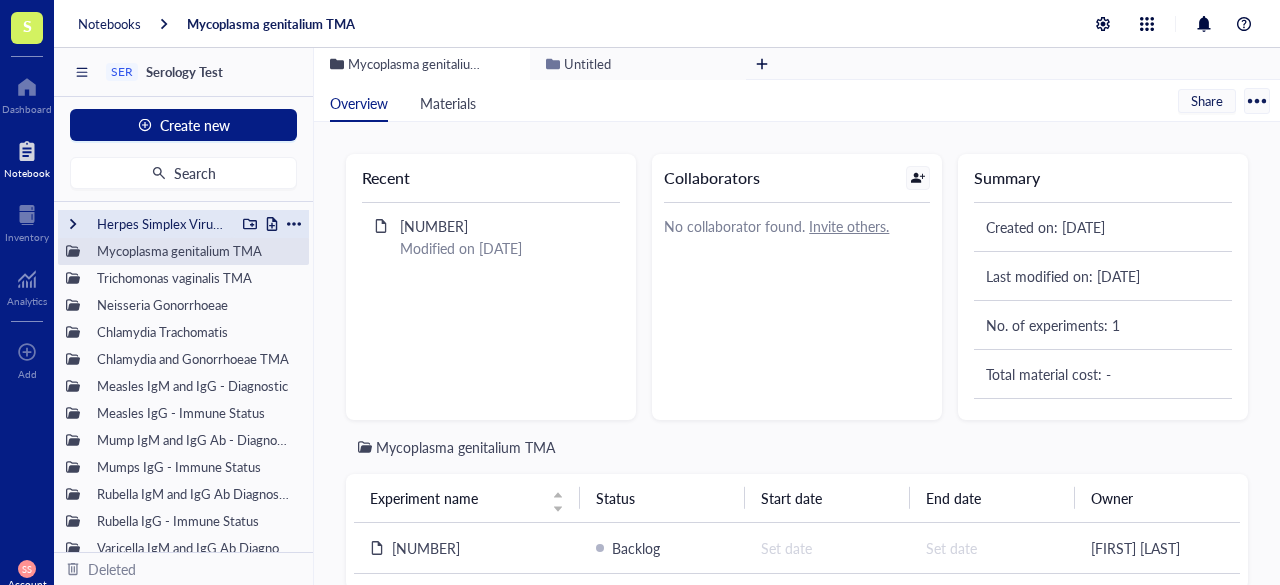 click on "Herpes Simplex Virus 1 &2 TMA" at bounding box center (161, 224) 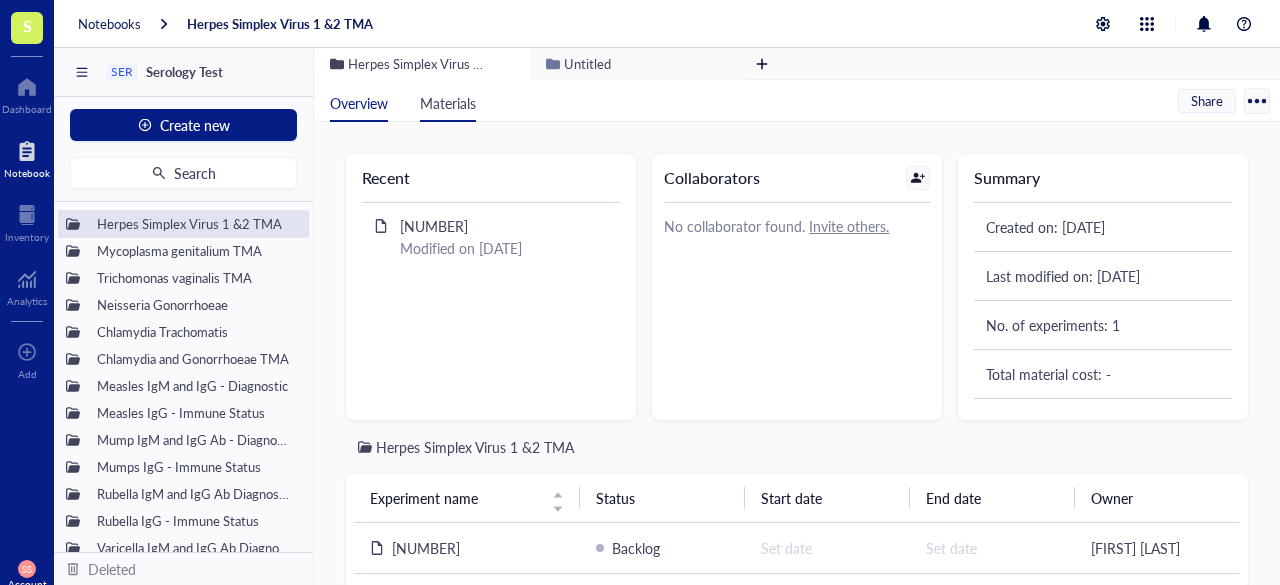 click on "Materials" at bounding box center [448, 103] 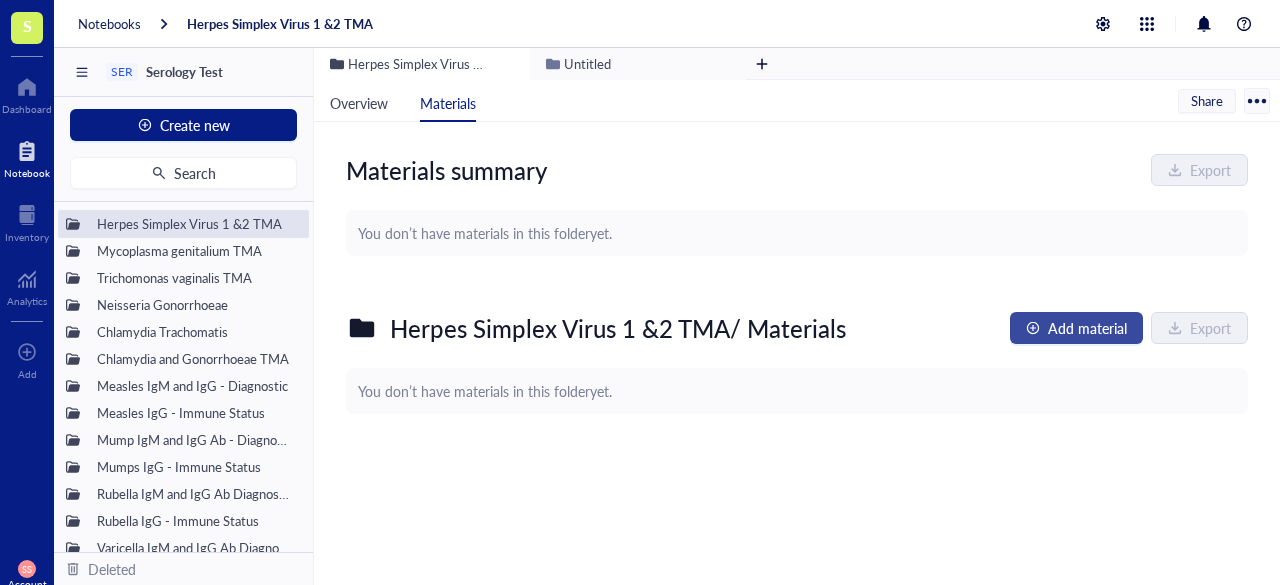 click on "Add material" at bounding box center (1087, 328) 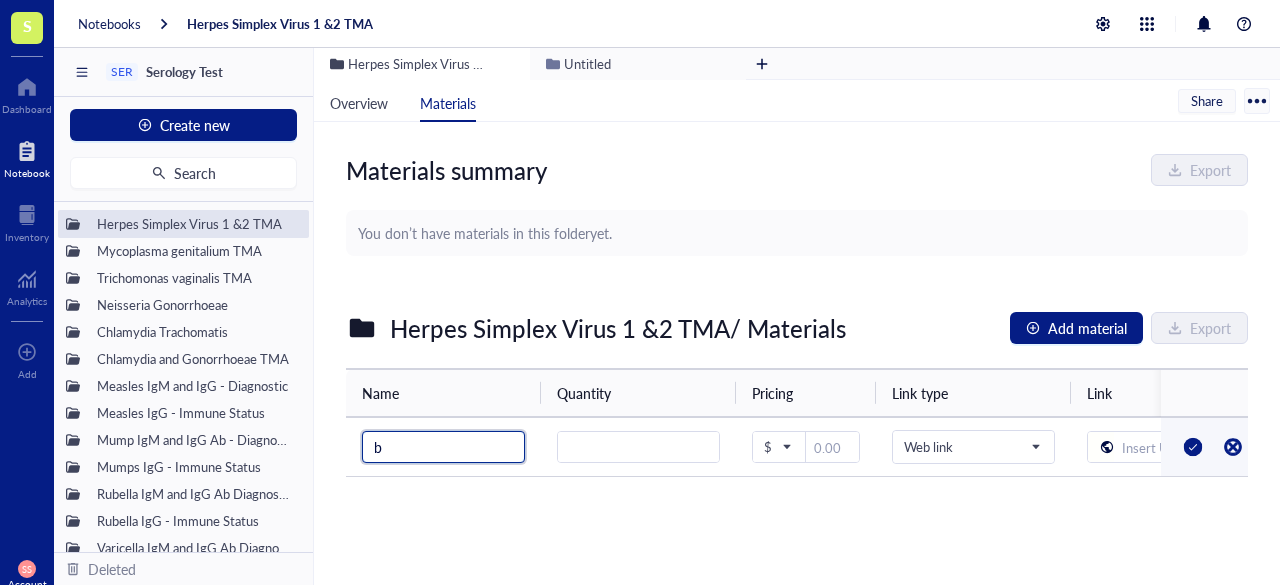 type on "b" 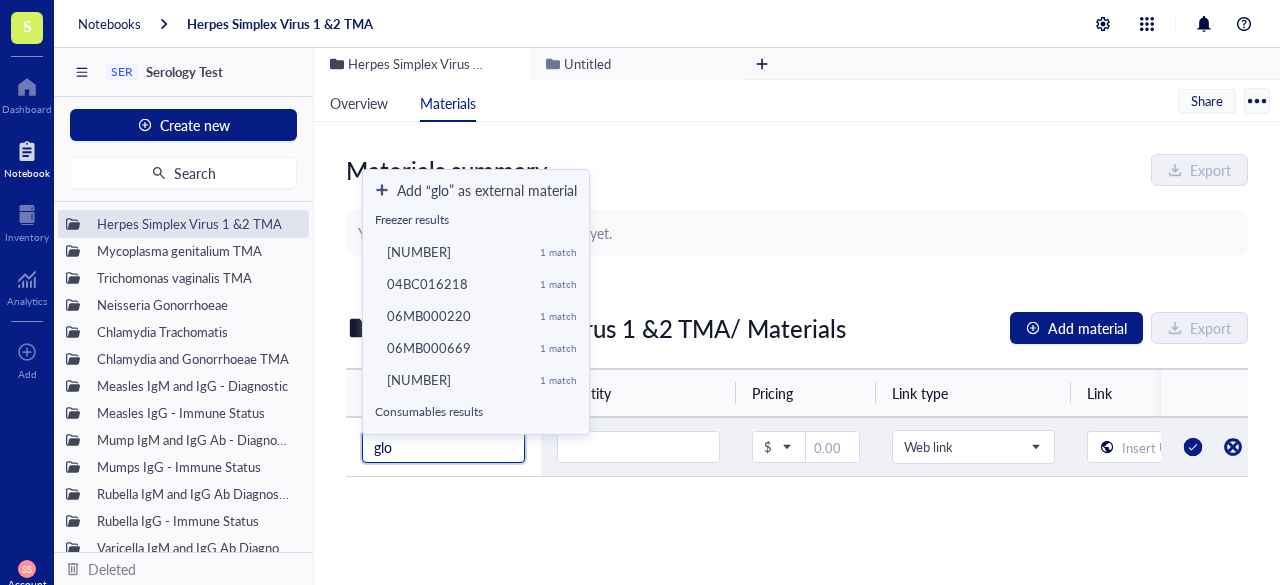 click on "[NUMBER]" at bounding box center (455, 380) 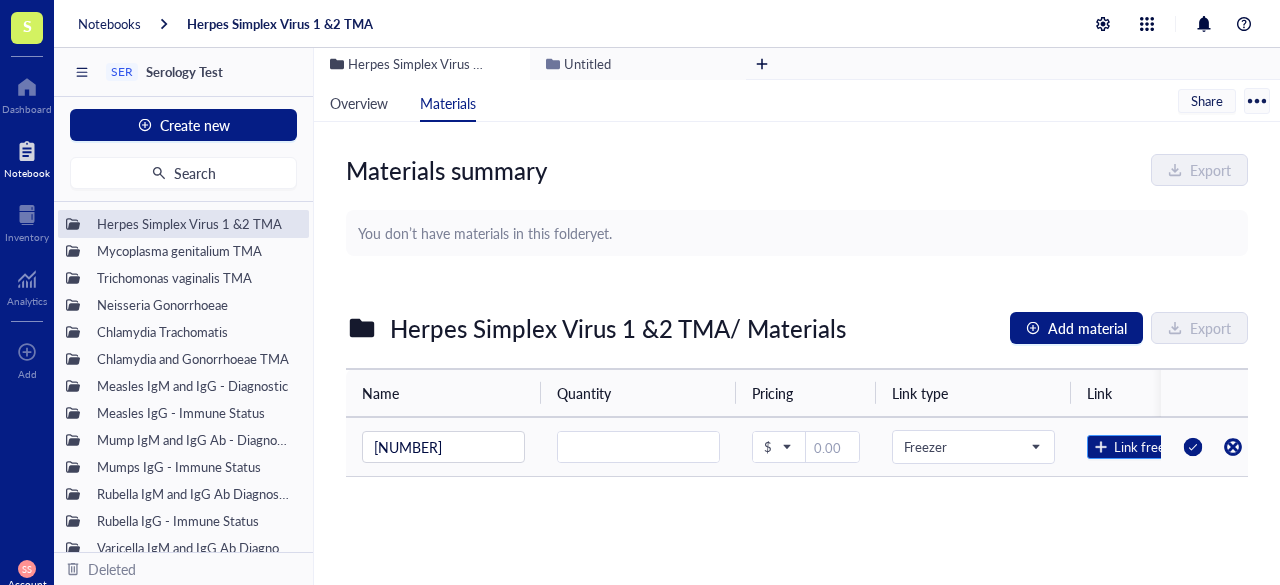 click on "Link freezer item" at bounding box center (1163, 447) 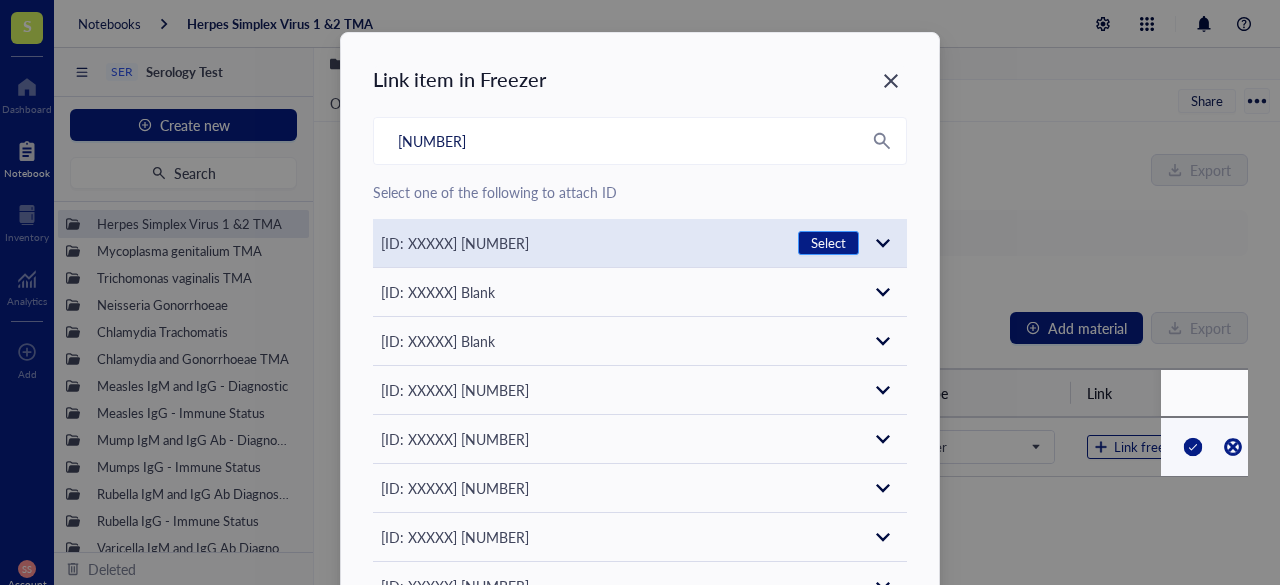 click on "Select" at bounding box center (828, 243) 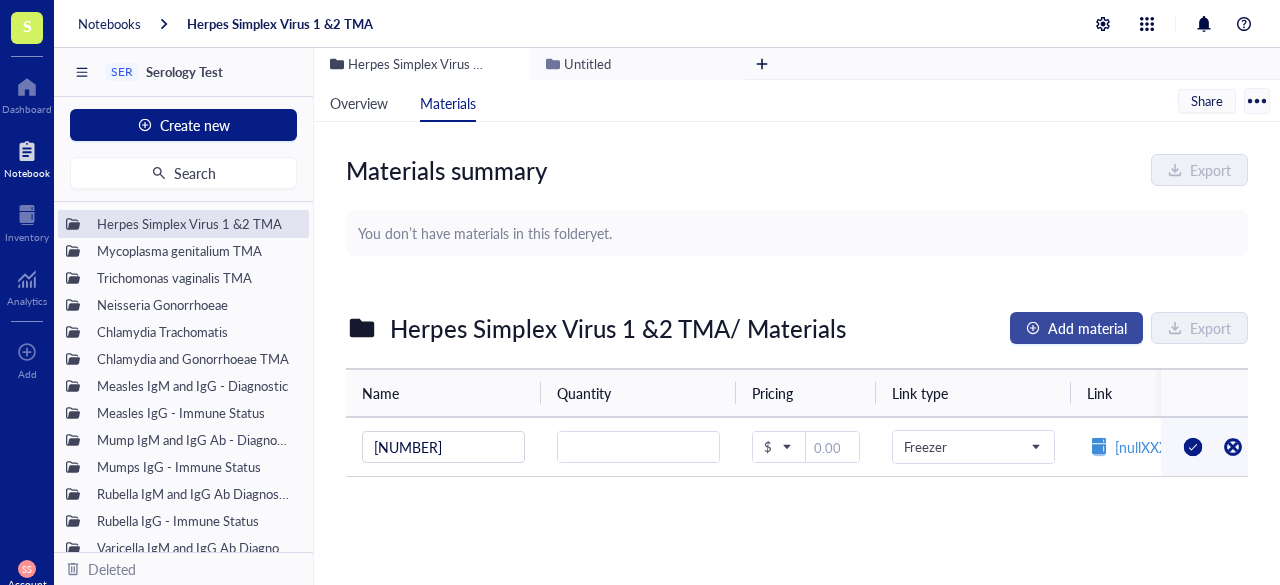 click on "Add material" at bounding box center [1087, 328] 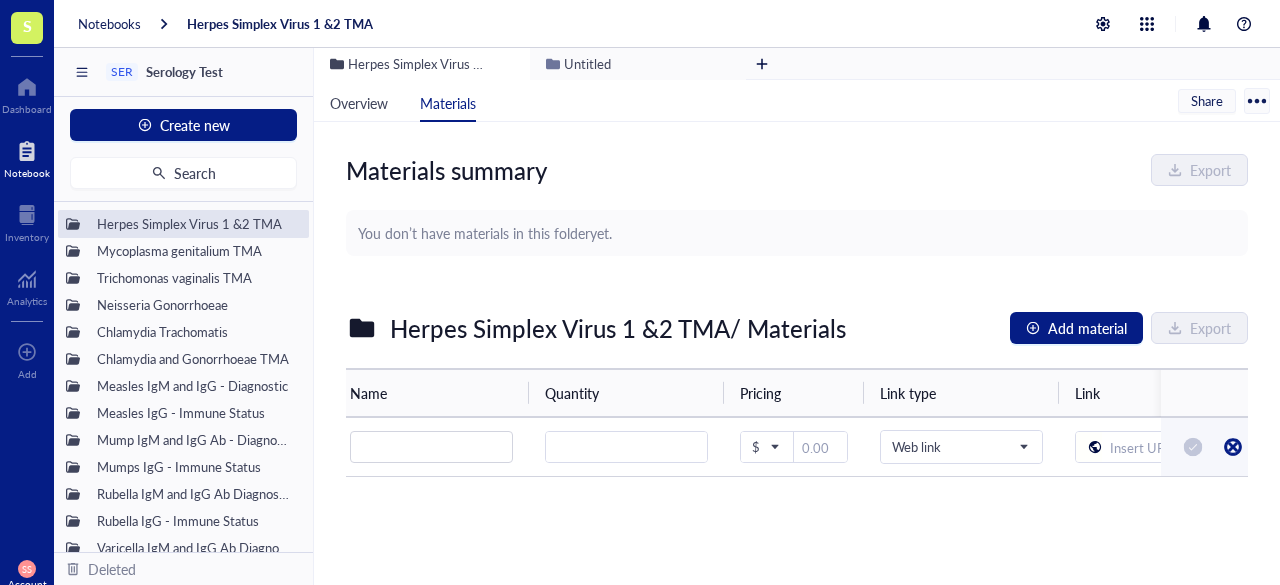 scroll, scrollTop: 0, scrollLeft: 0, axis: both 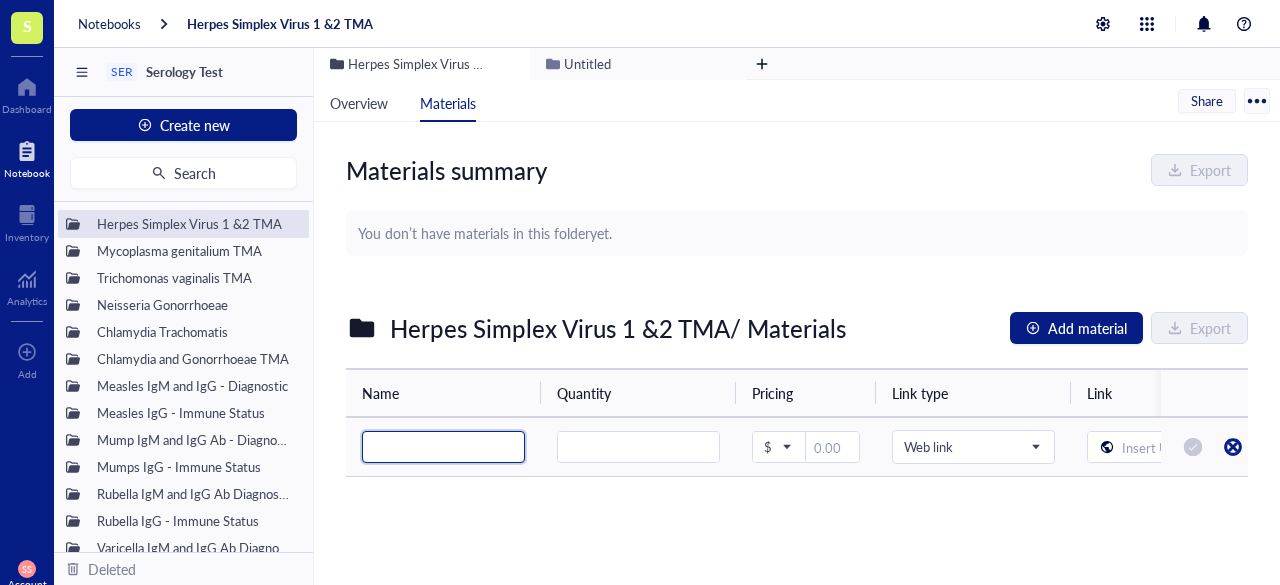 click at bounding box center (443, 447) 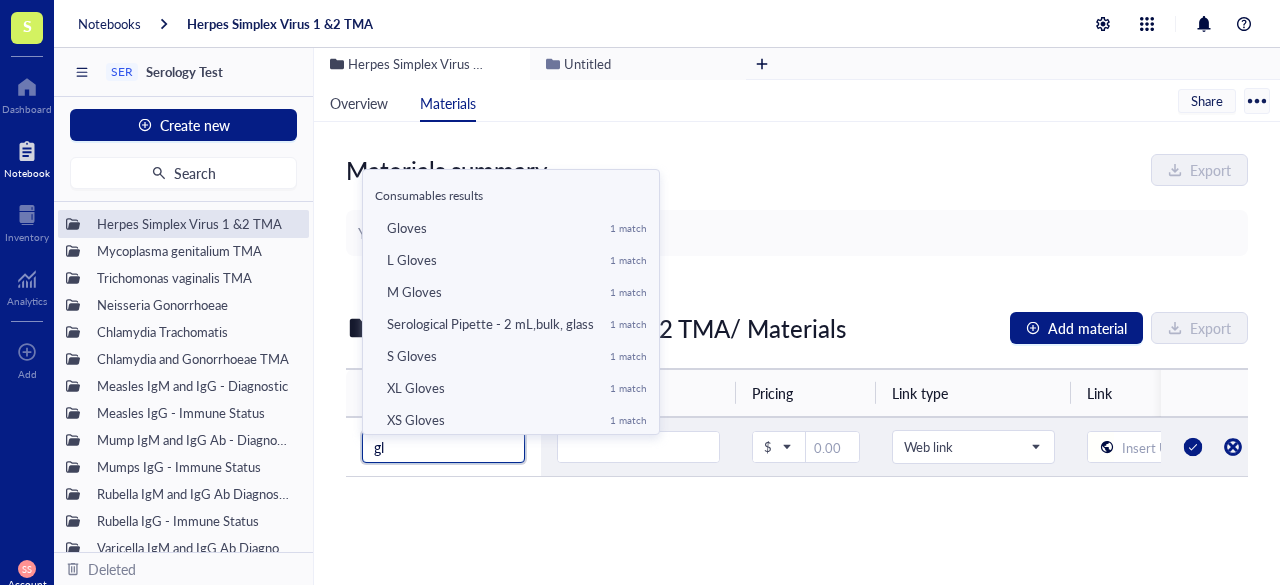scroll, scrollTop: 144, scrollLeft: 0, axis: vertical 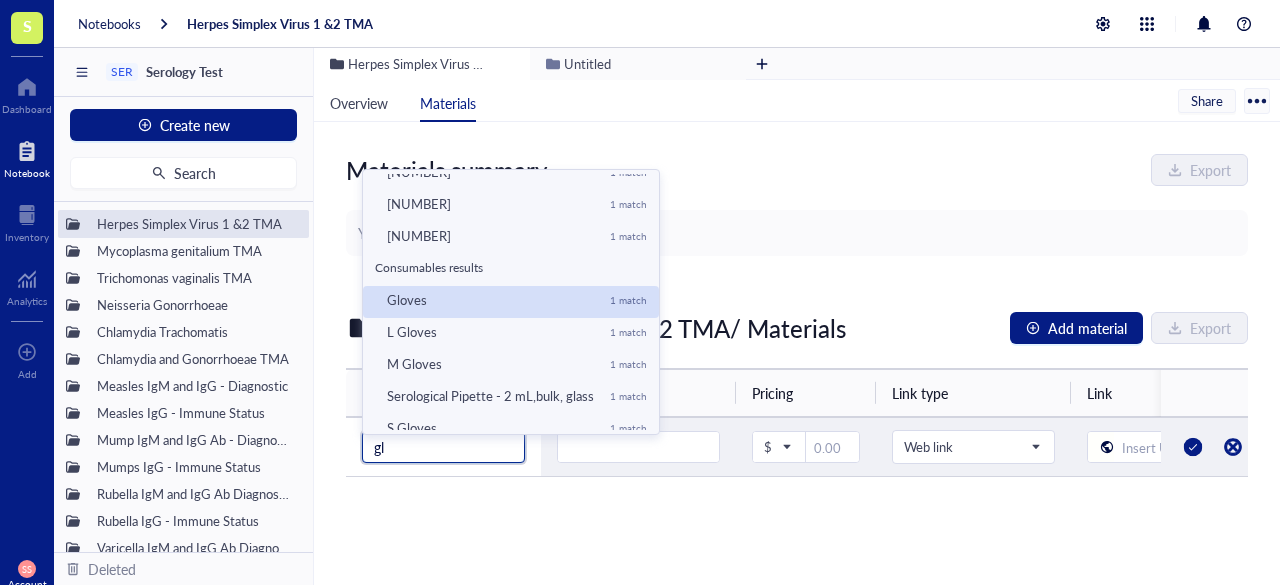 click on "Gloves" at bounding box center (490, 300) 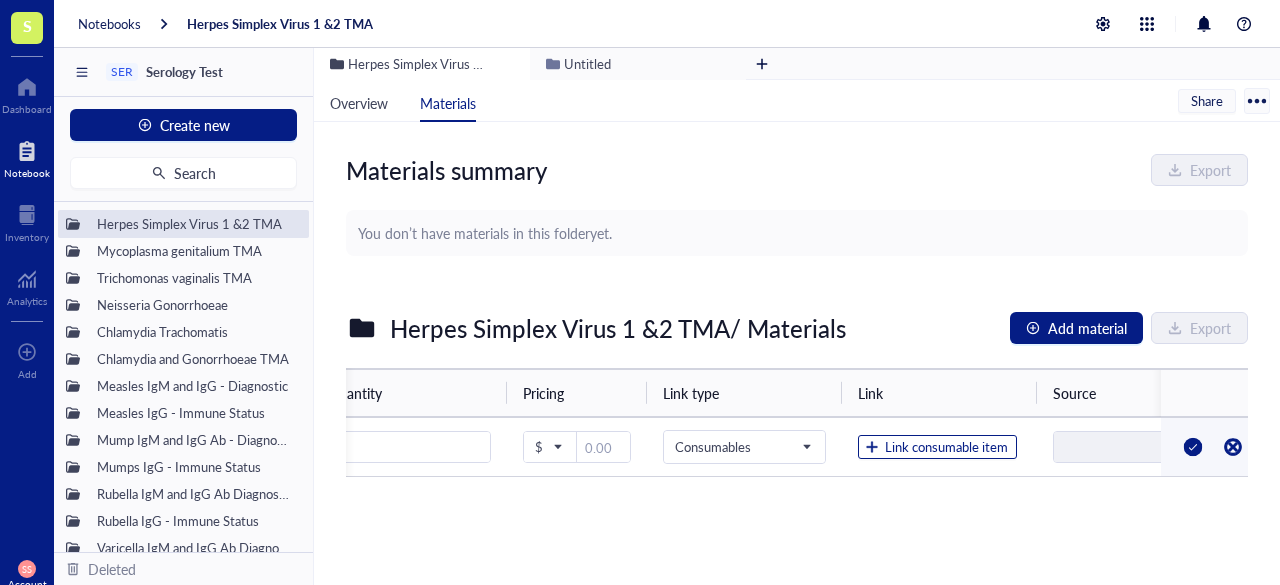 scroll, scrollTop: 0, scrollLeft: 322, axis: horizontal 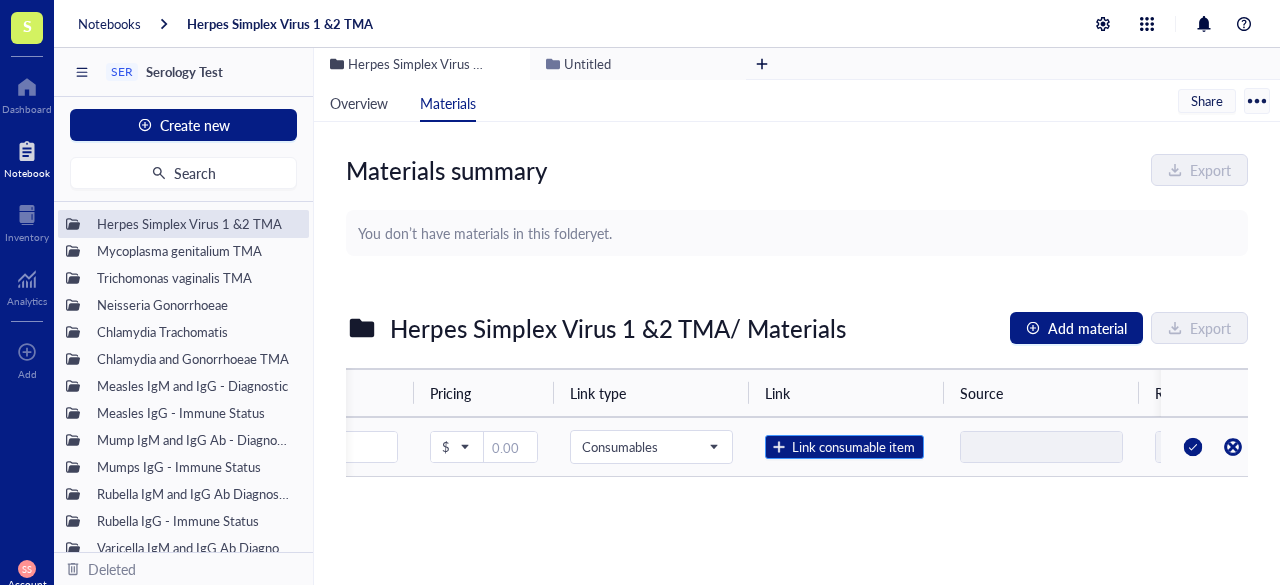 click on "Link consumable item" at bounding box center (853, 447) 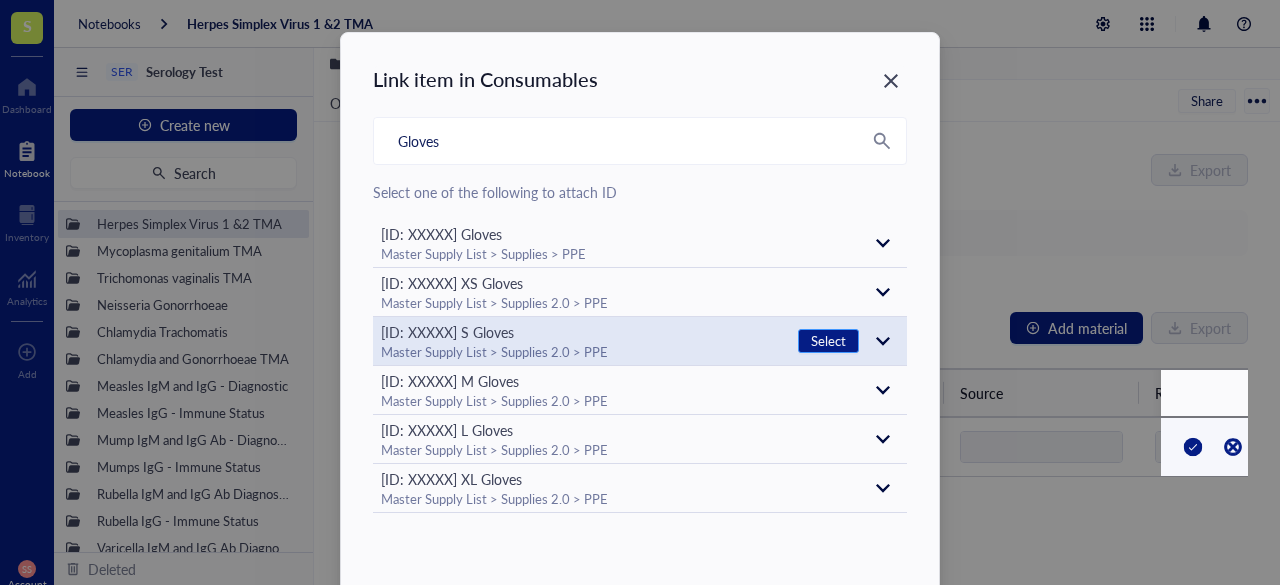 click on "Select" at bounding box center (828, 341) 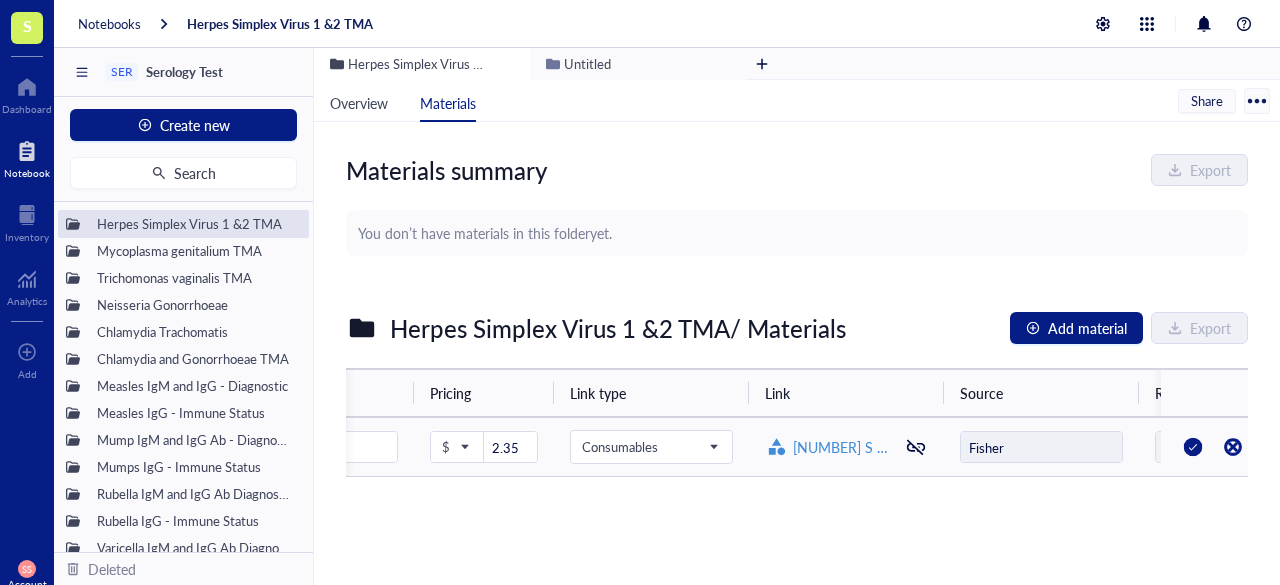 click at bounding box center [1193, 447] 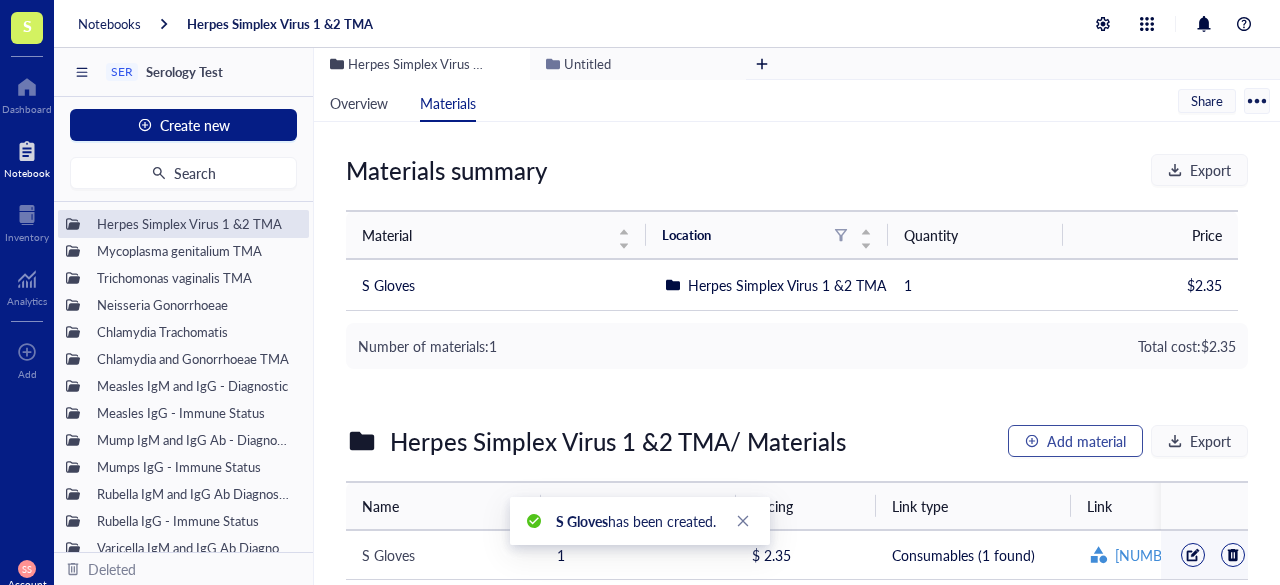 scroll, scrollTop: 50, scrollLeft: 0, axis: vertical 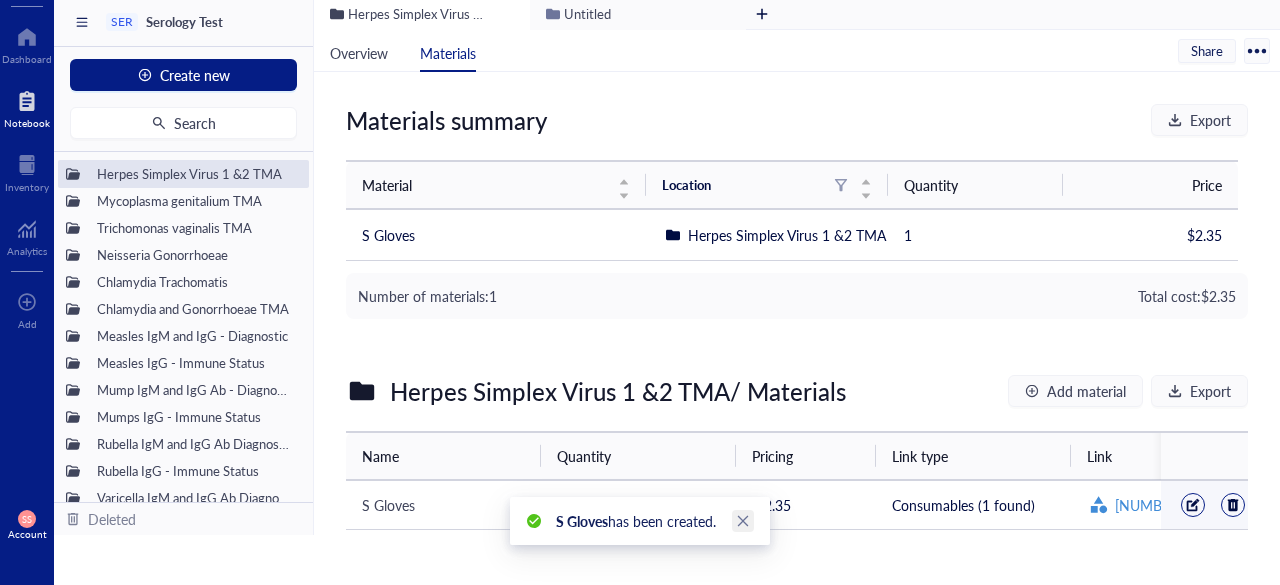 click 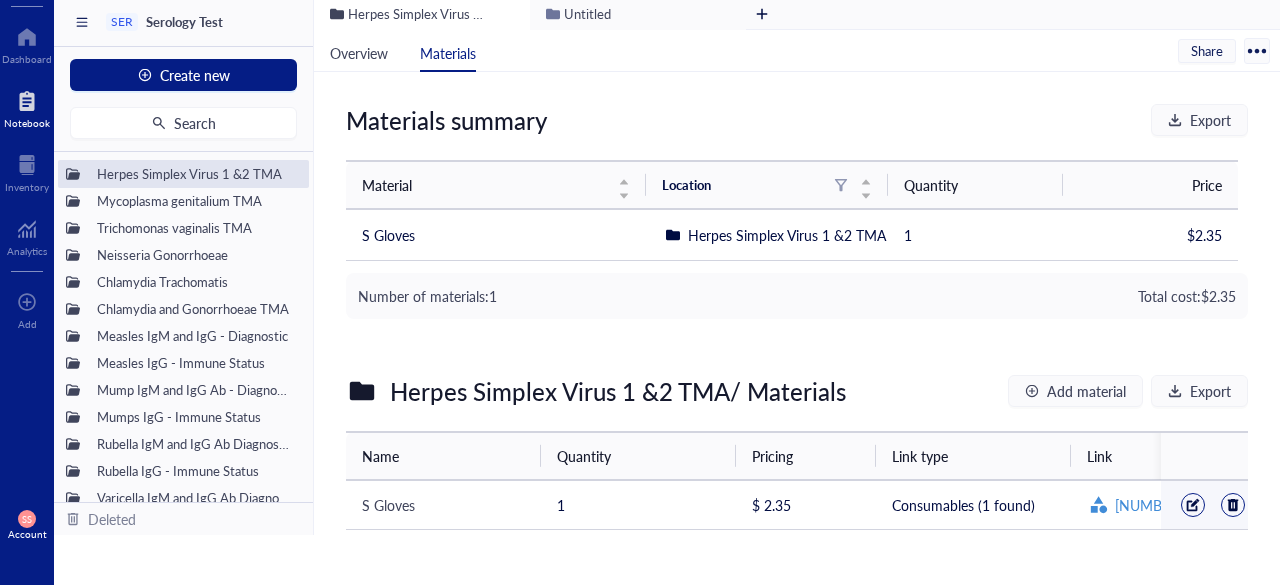 scroll, scrollTop: 0, scrollLeft: 0, axis: both 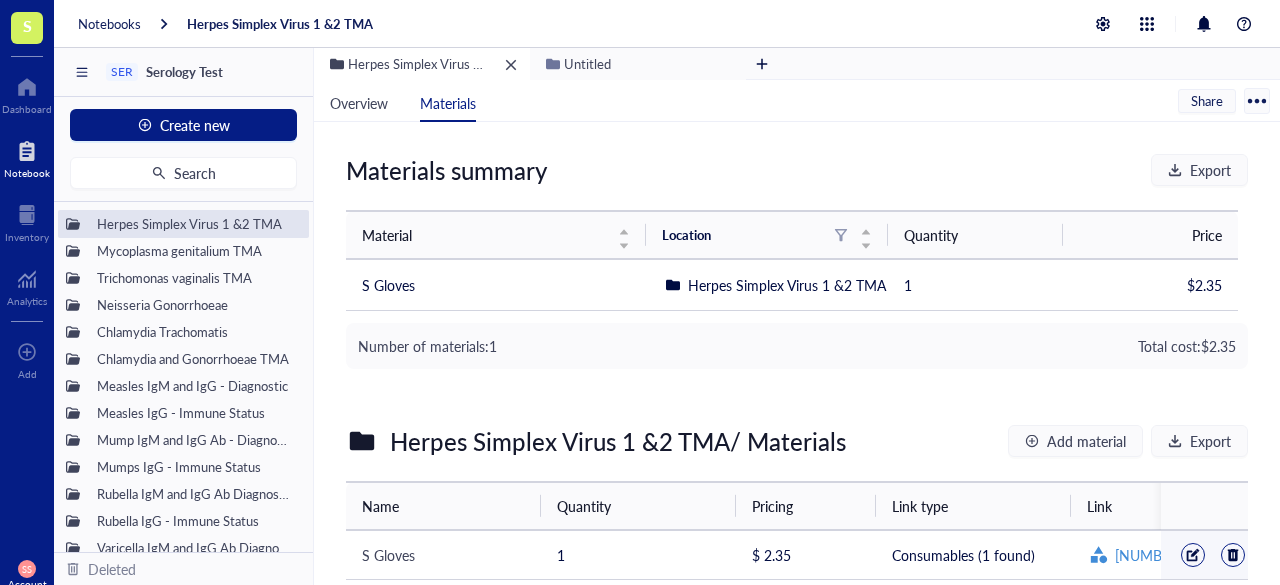 click on "Herpes Simplex Virus 1 &2 TMA" at bounding box center [422, 64] 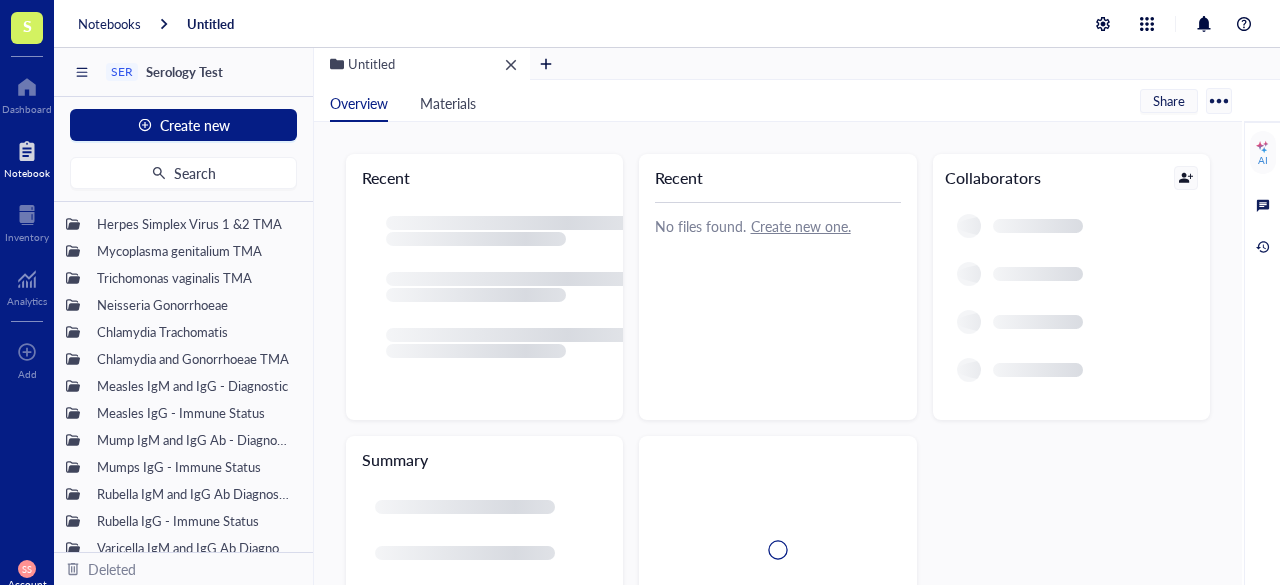 click at bounding box center (511, 65) 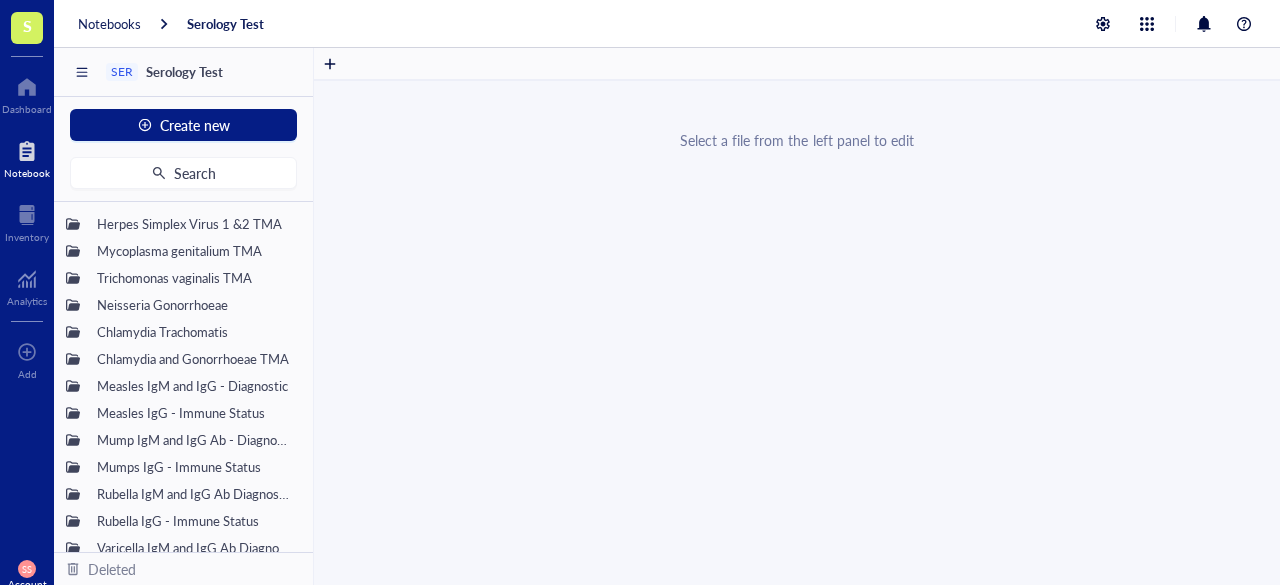 click at bounding box center (797, 64) 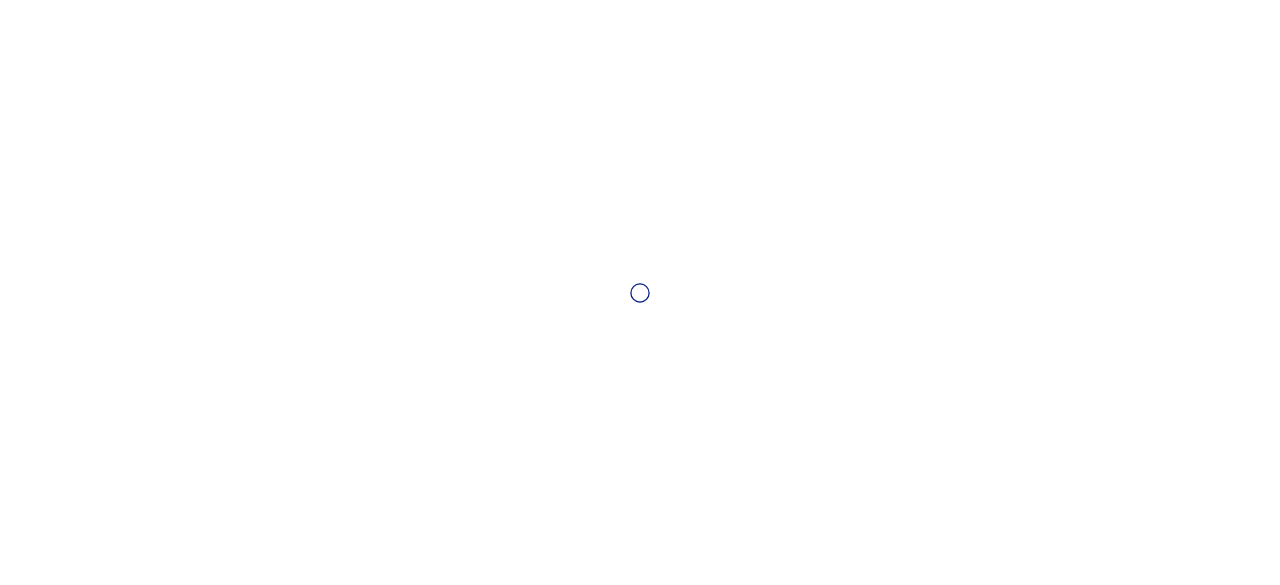 scroll, scrollTop: 0, scrollLeft: 0, axis: both 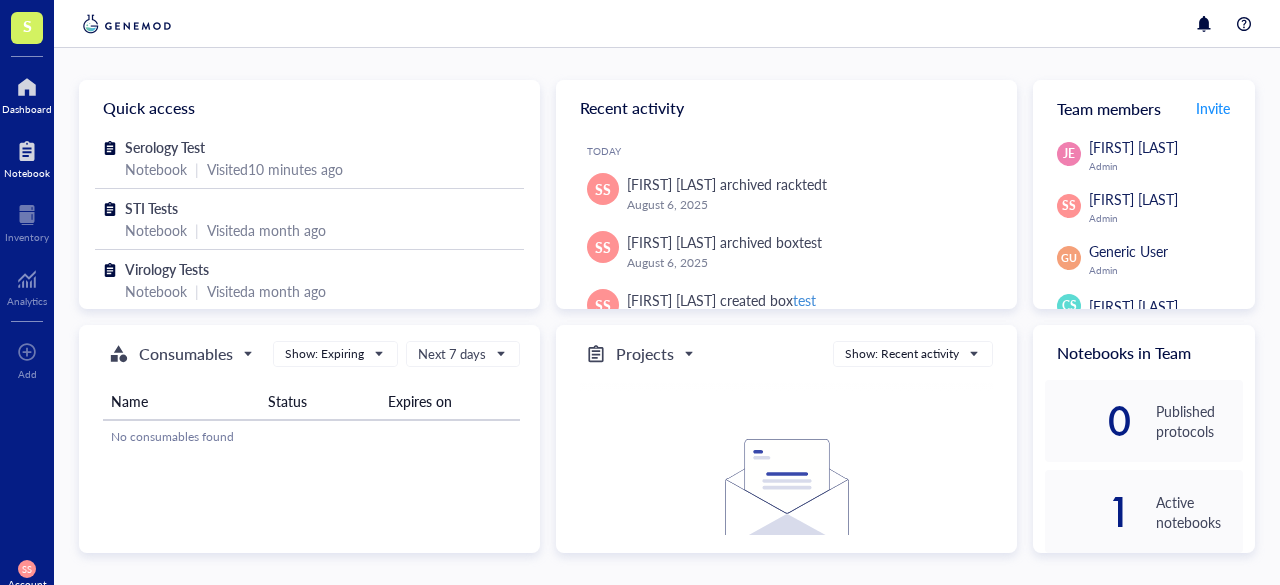 click at bounding box center [27, 151] 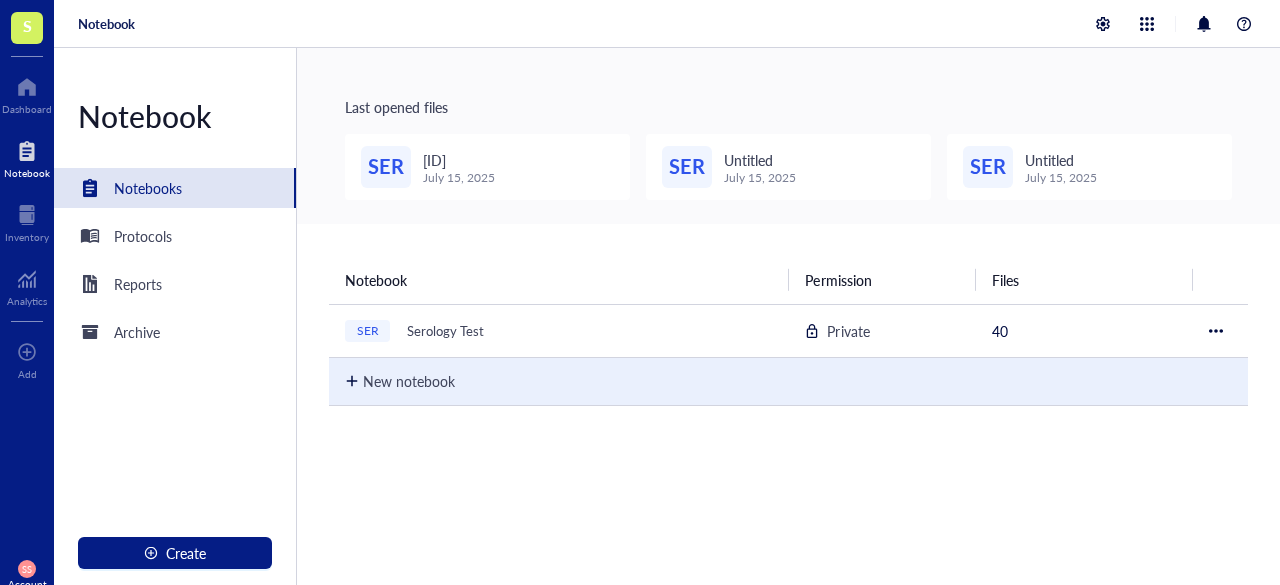 click on "New notebook" at bounding box center [788, 382] 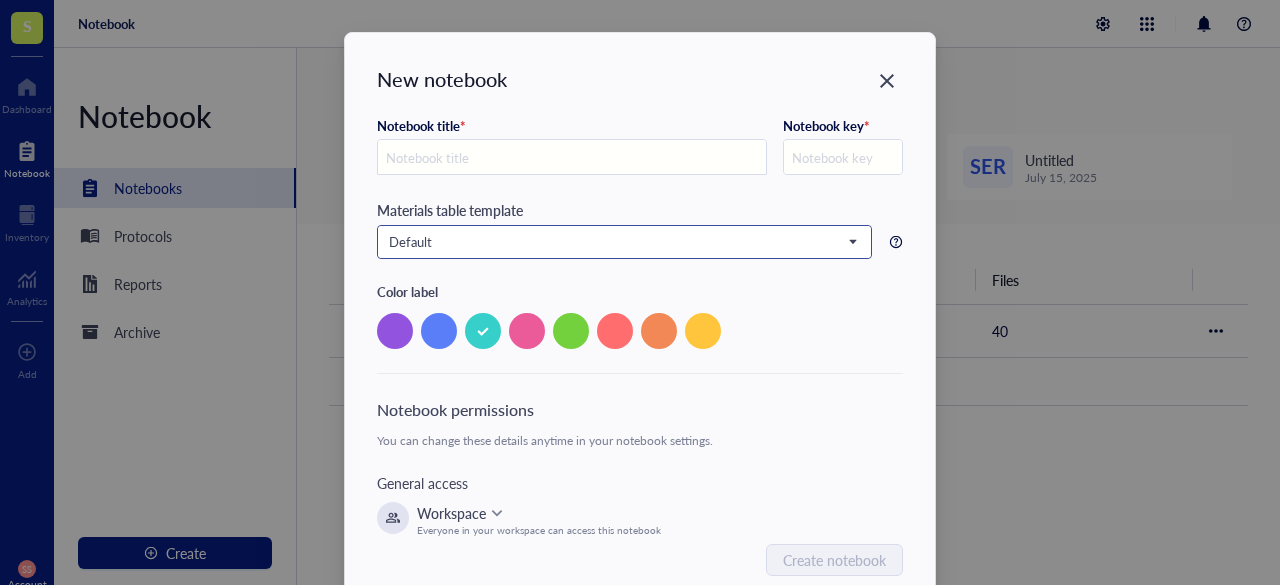 type on "d" 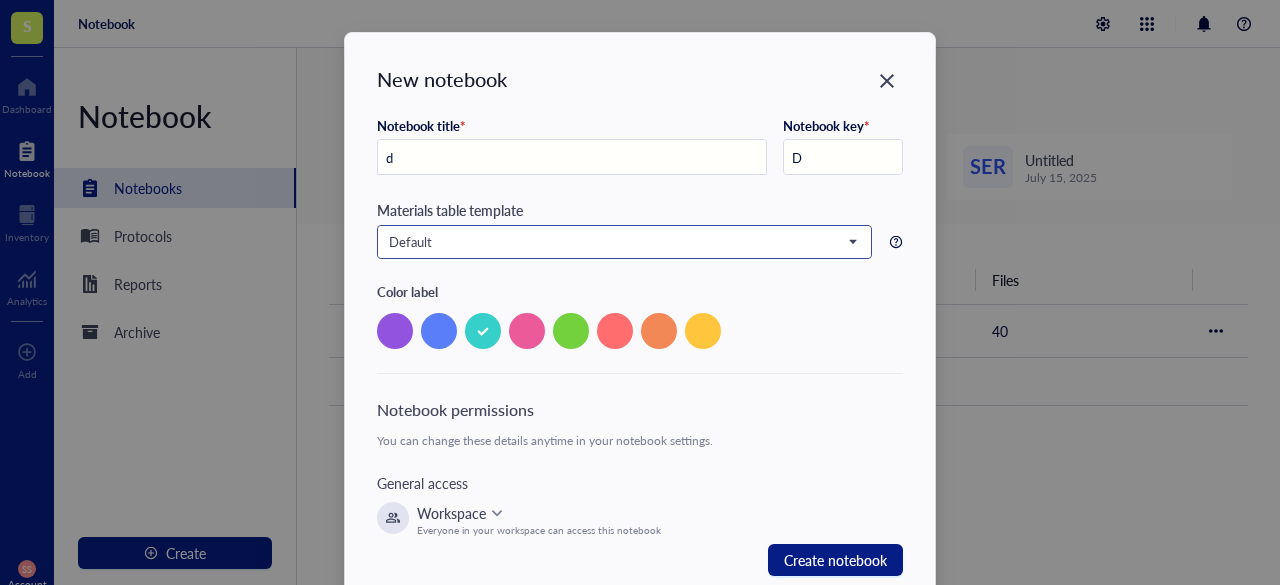 type on "da" 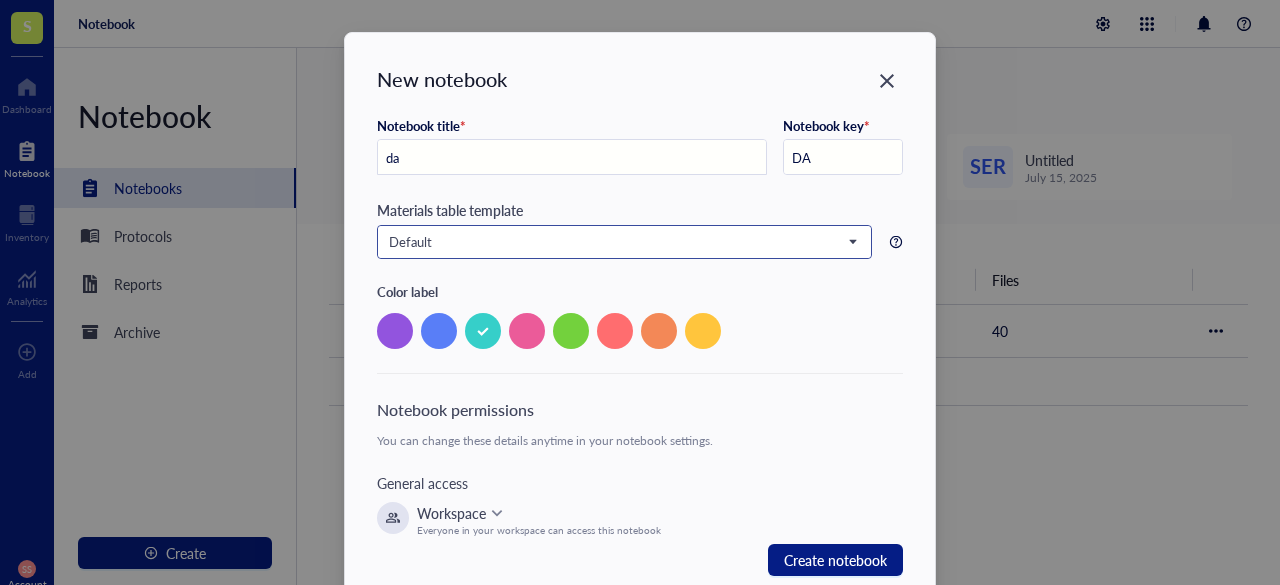 type on "dar" 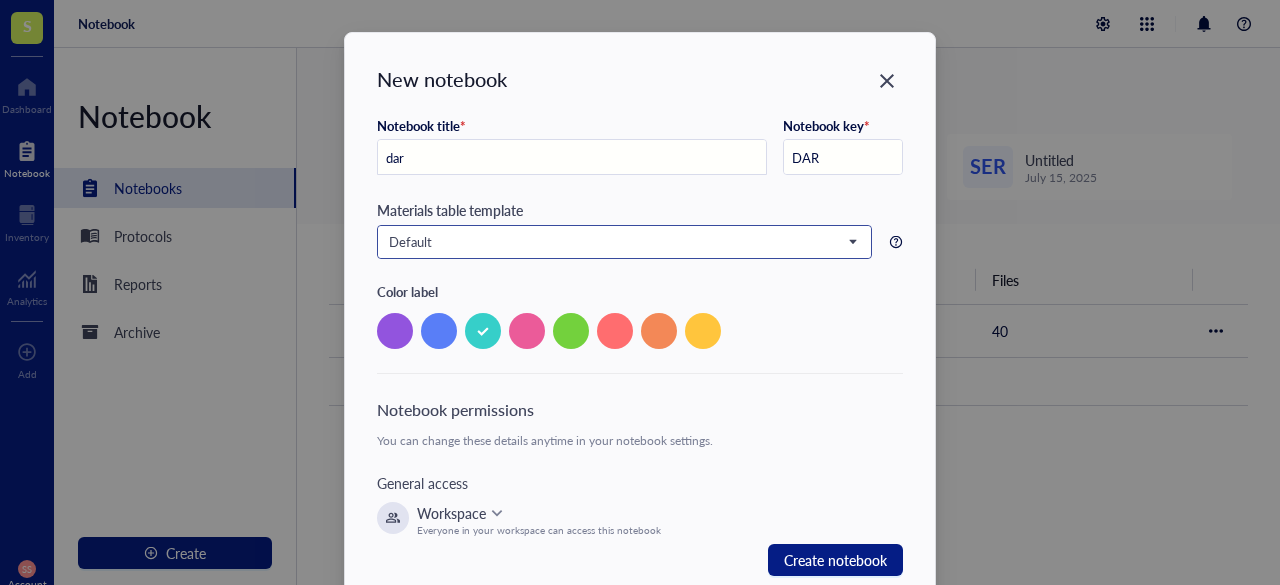 type on "da" 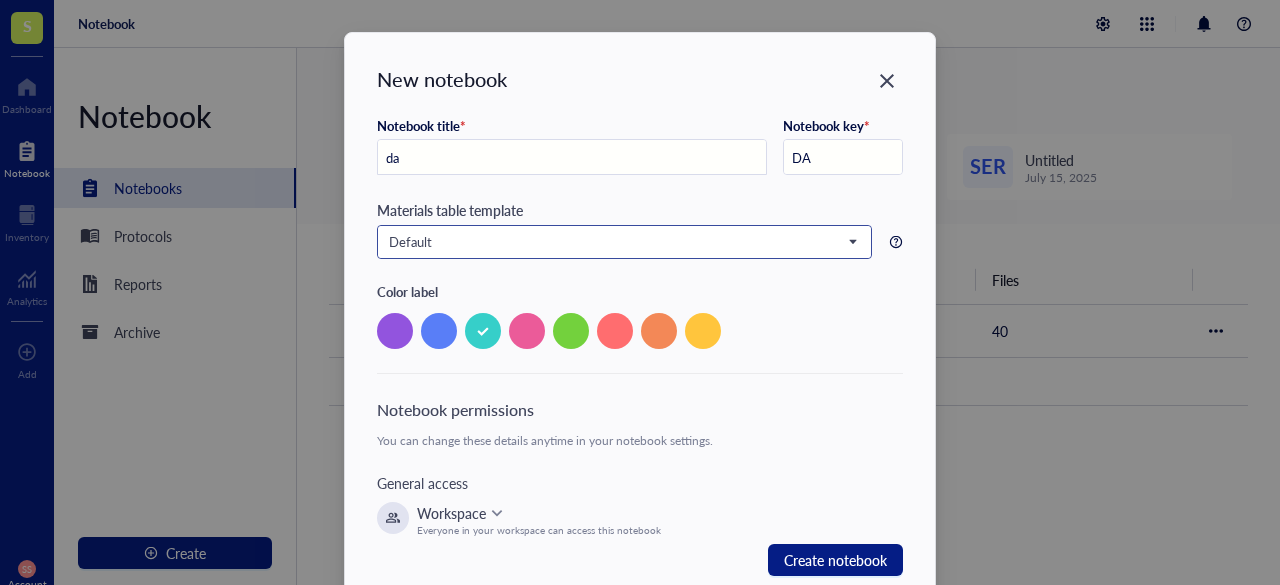 type on "d" 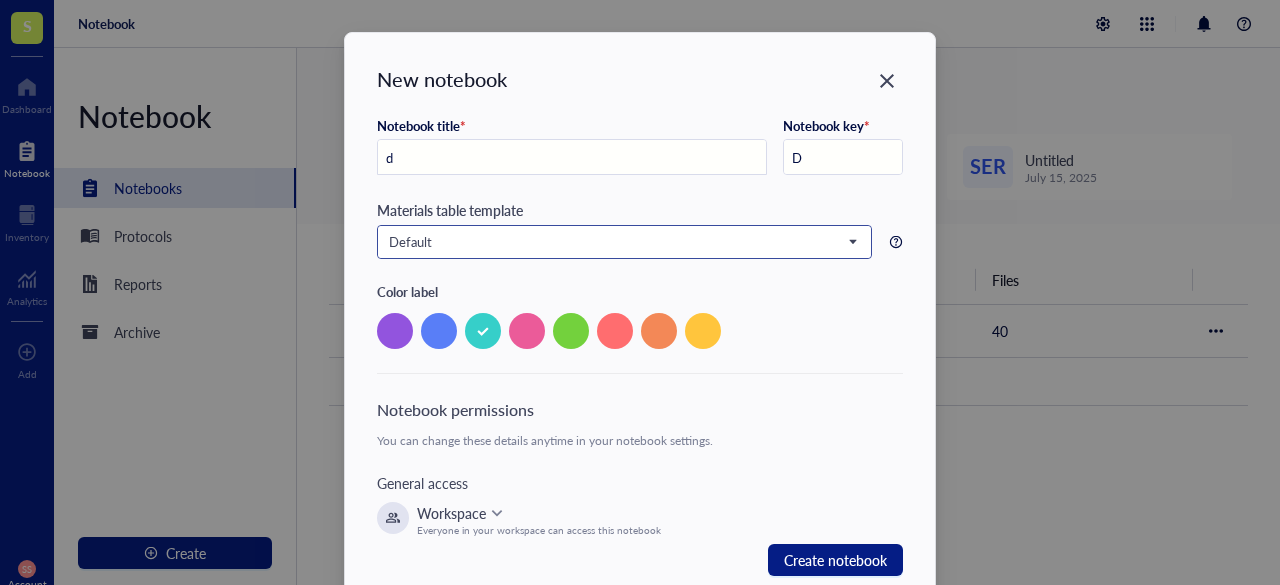 type on "dr" 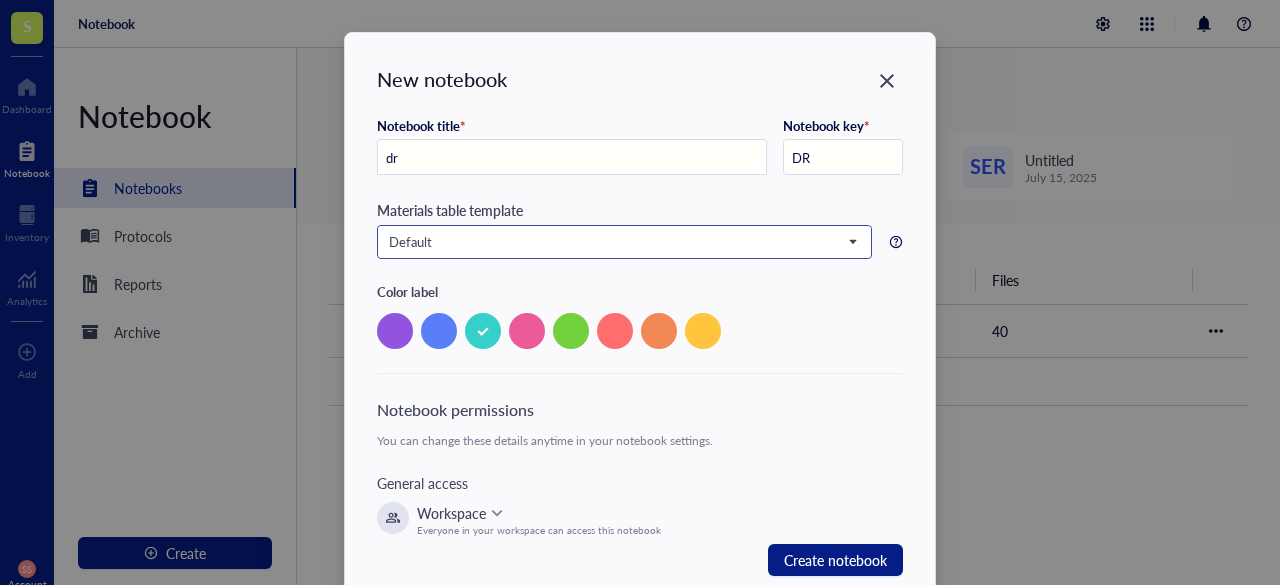 type on "dra" 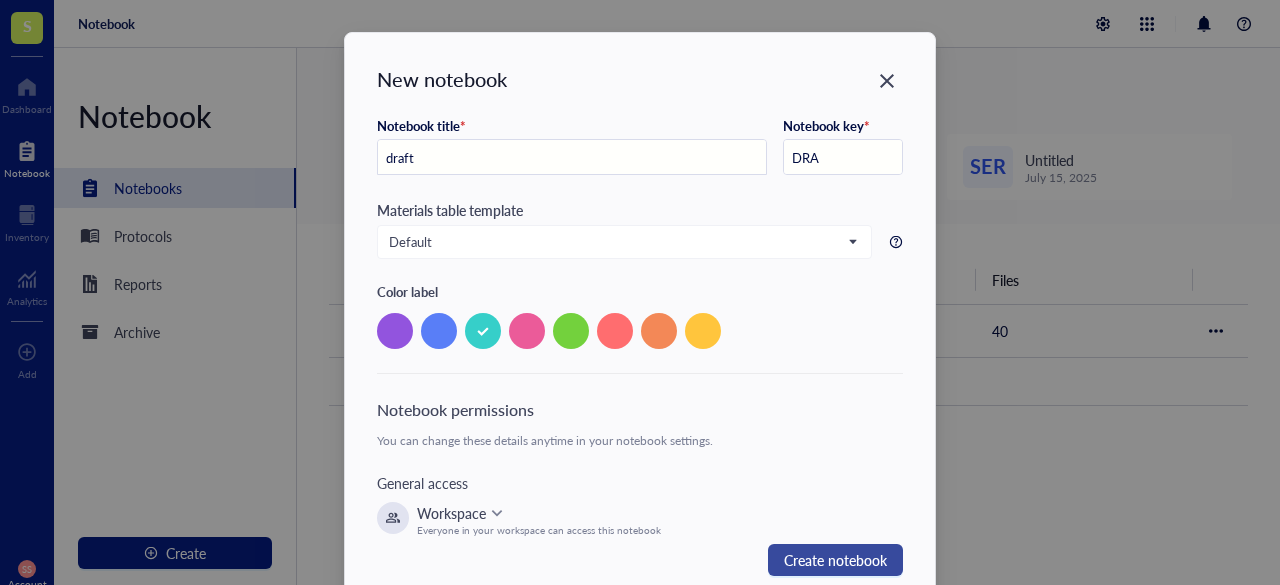 type on "draft" 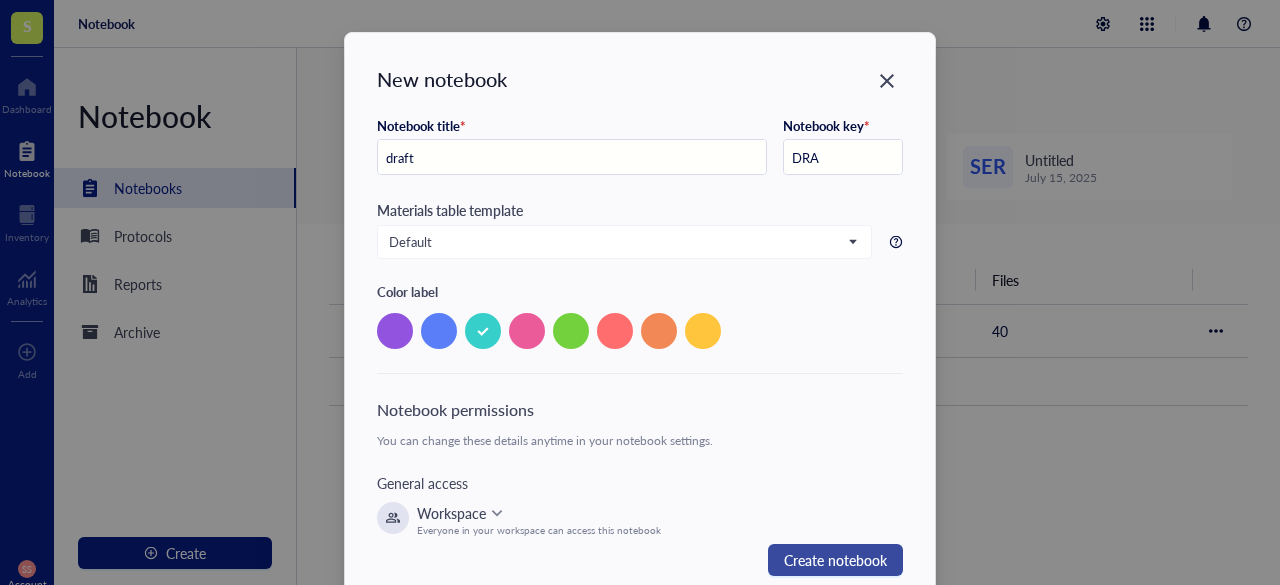 click on "Create notebook" at bounding box center (835, 560) 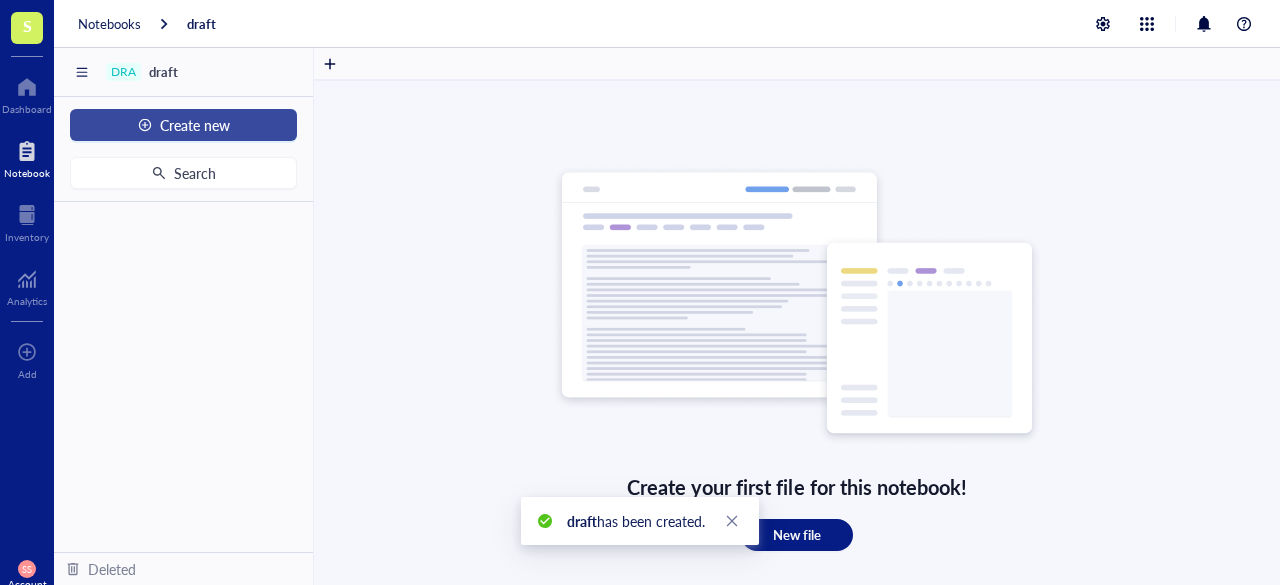 click on "Create new" at bounding box center (183, 125) 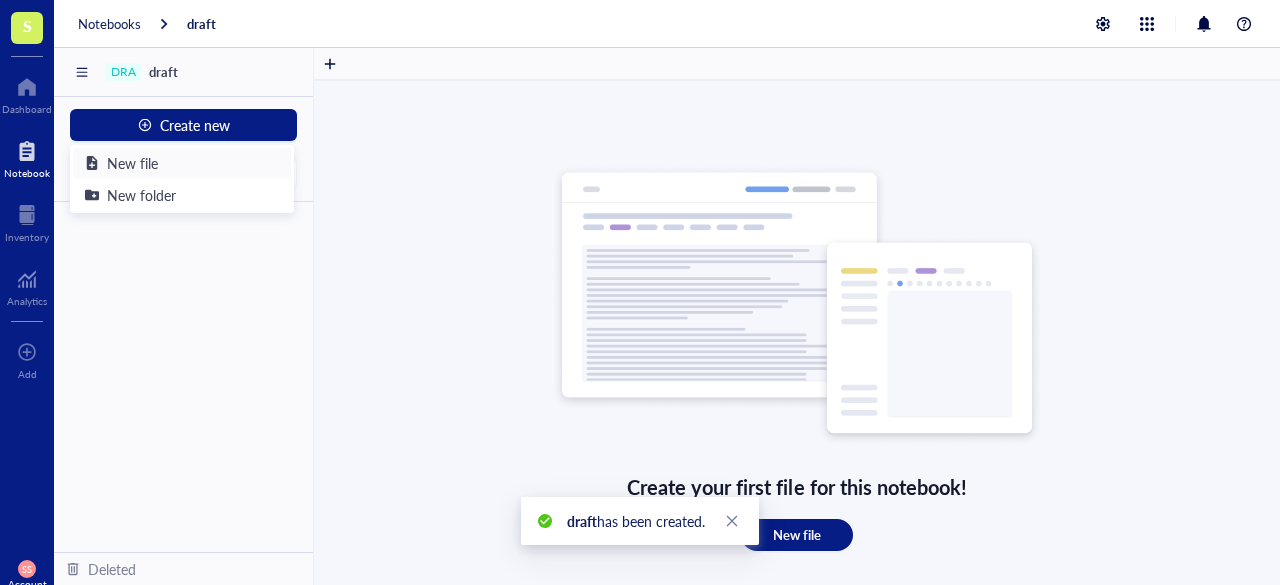 click on "New file" at bounding box center [182, 163] 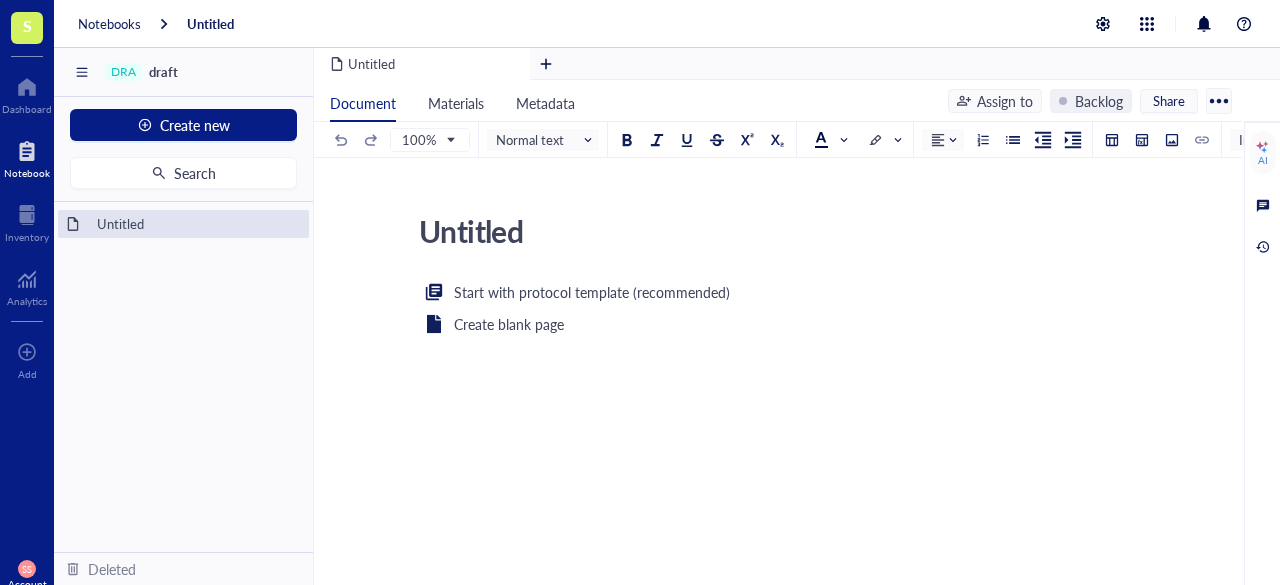 click on "SS Account" at bounding box center (27, 575) 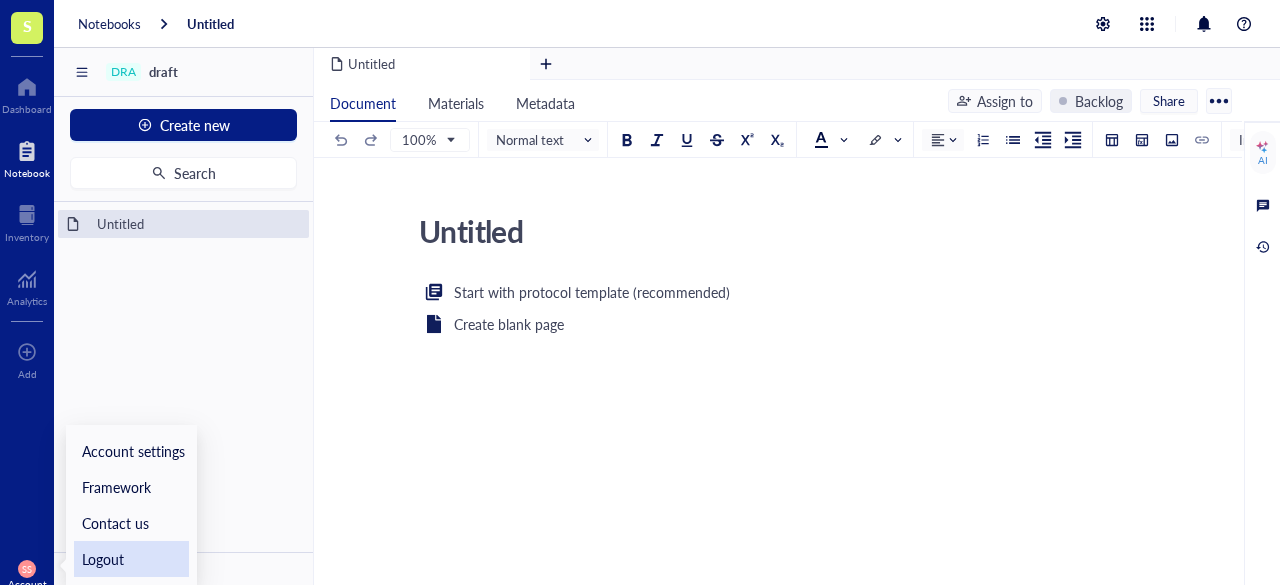click on "Logout" at bounding box center [131, 559] 